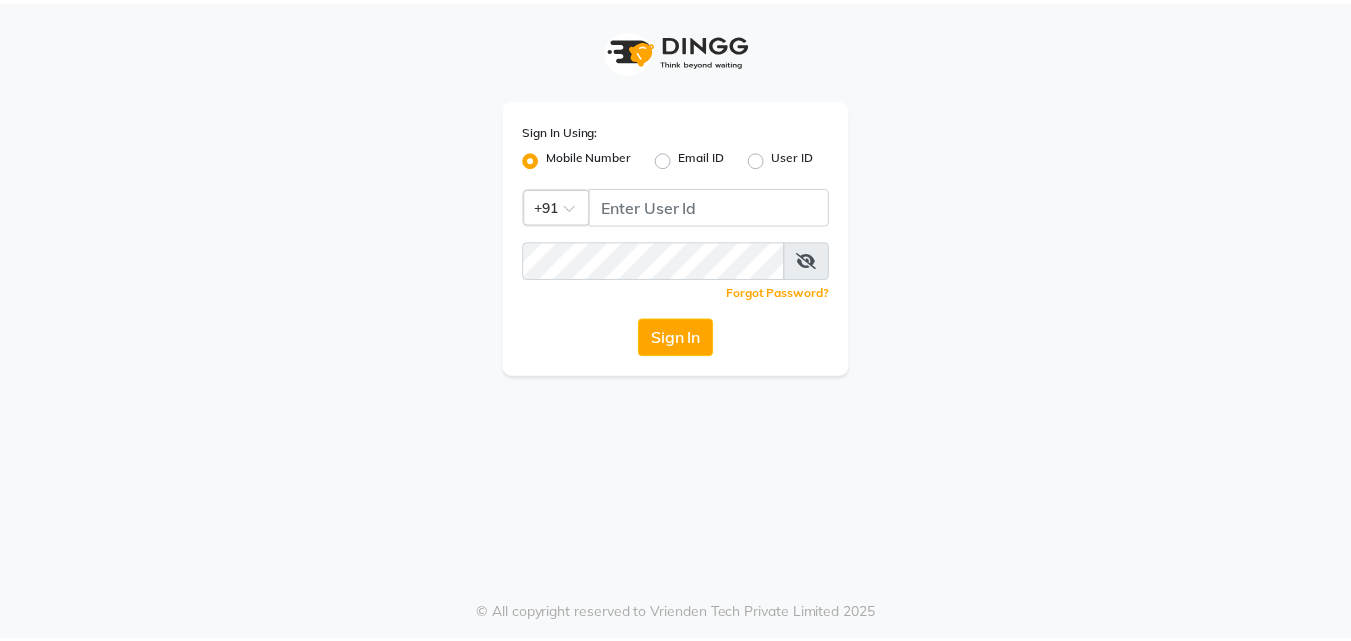 scroll, scrollTop: 0, scrollLeft: 0, axis: both 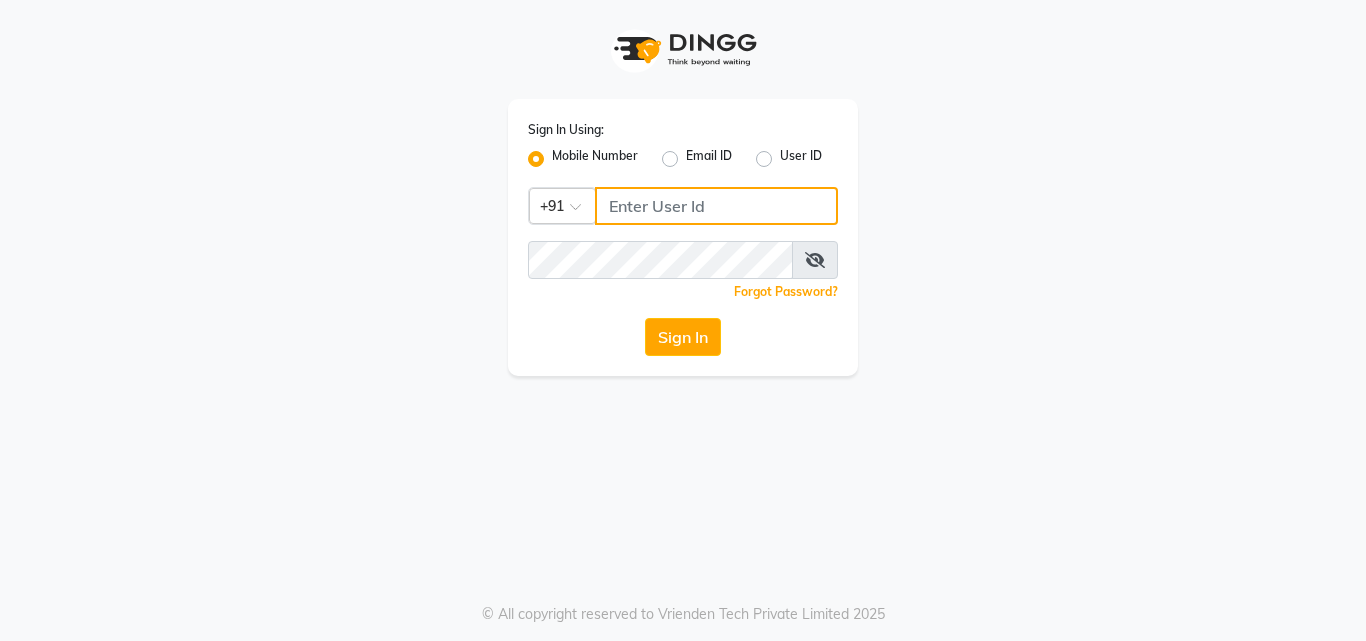 type on "9657515199" 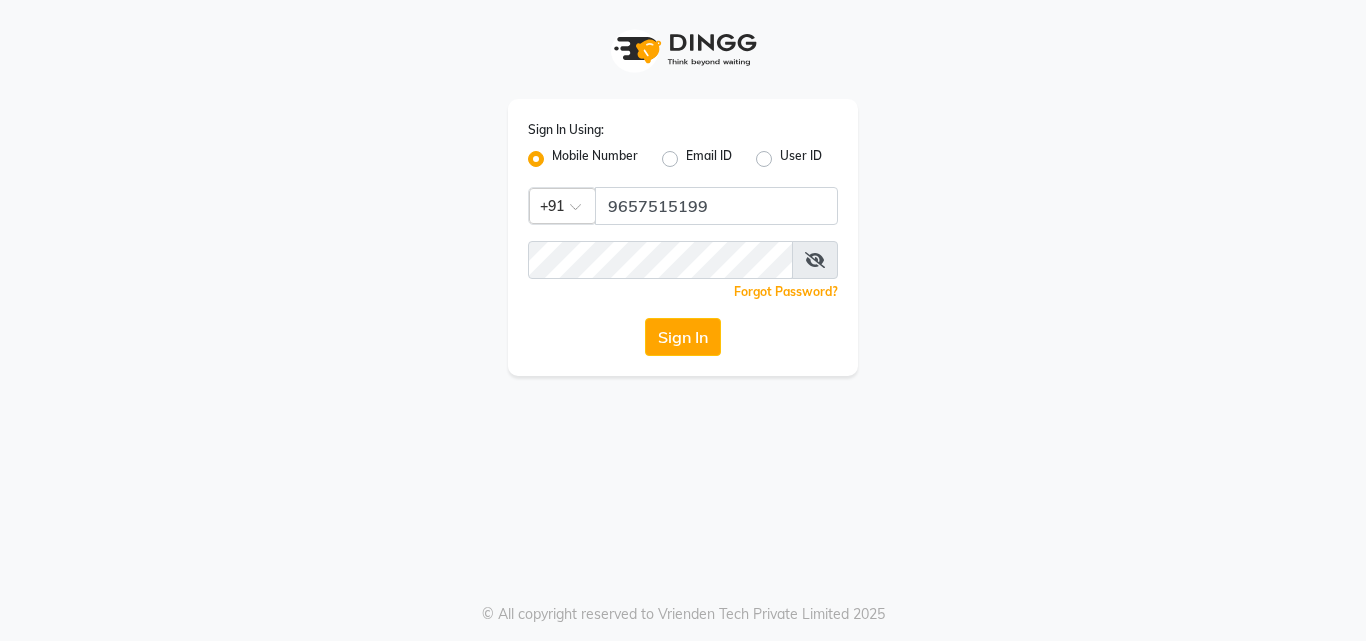 click on "Sign In Using: Mobile Number Email ID User ID Country Code × +91 [PHONE]  Remember me Forgot Password?  Sign In" 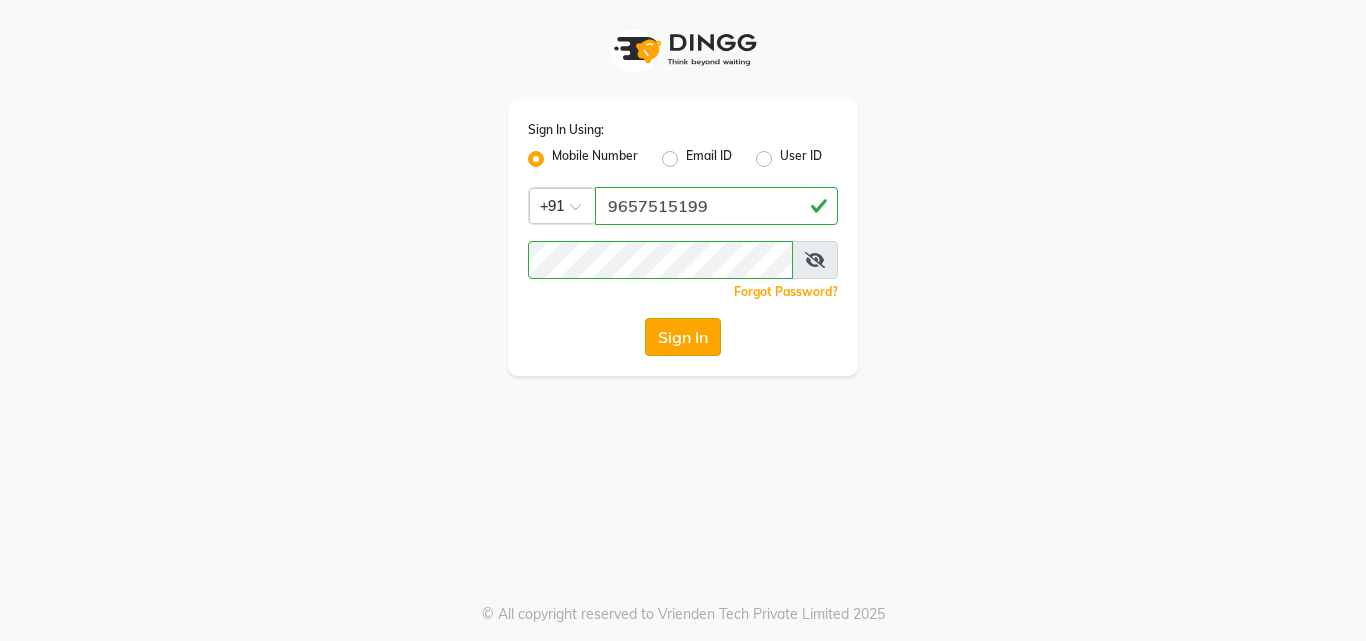 click on "Sign In" 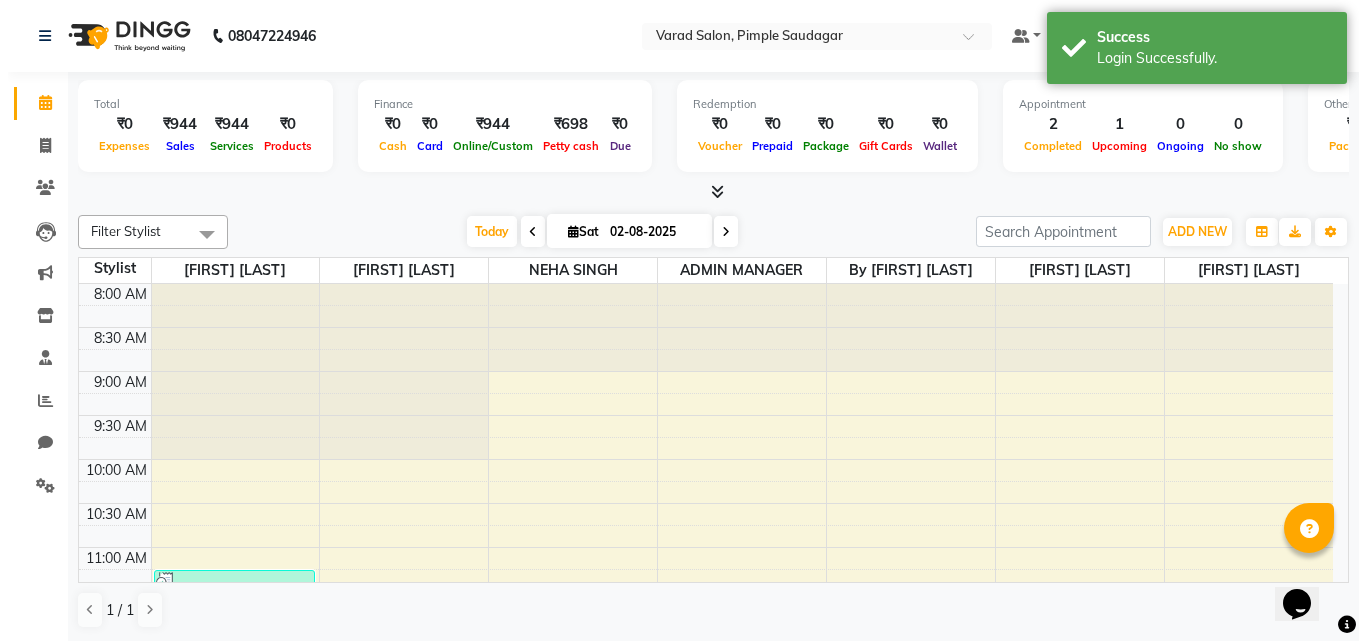 scroll, scrollTop: 0, scrollLeft: 0, axis: both 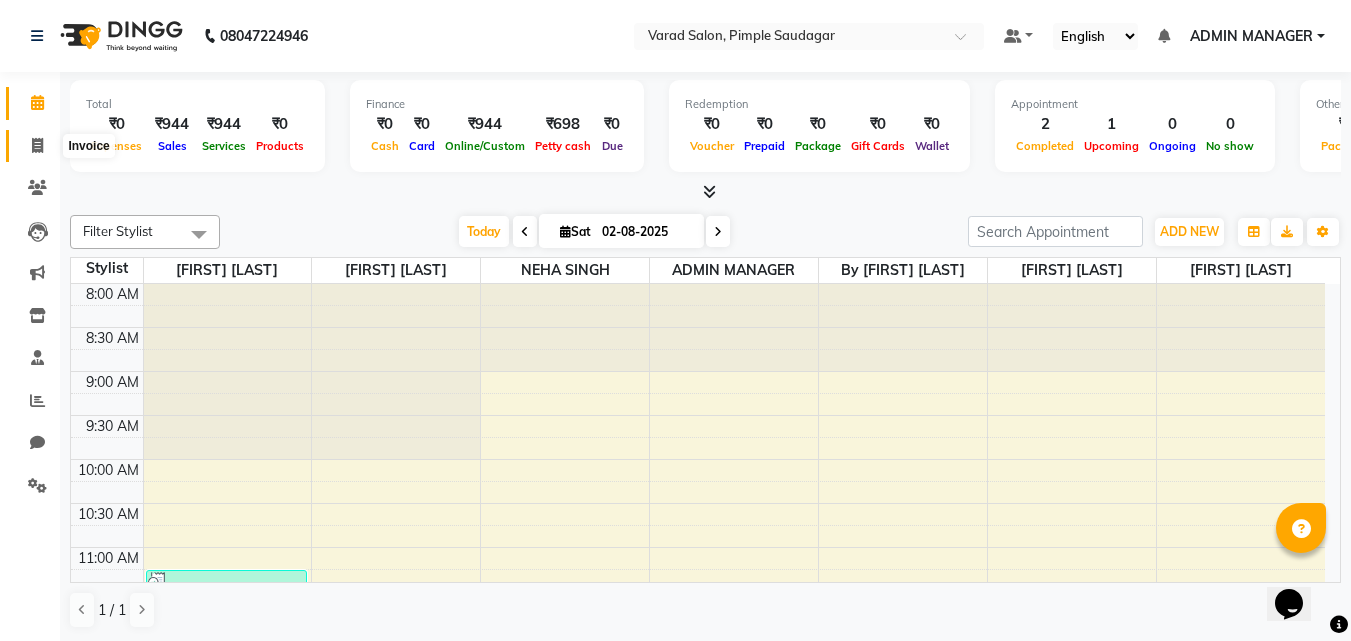 click 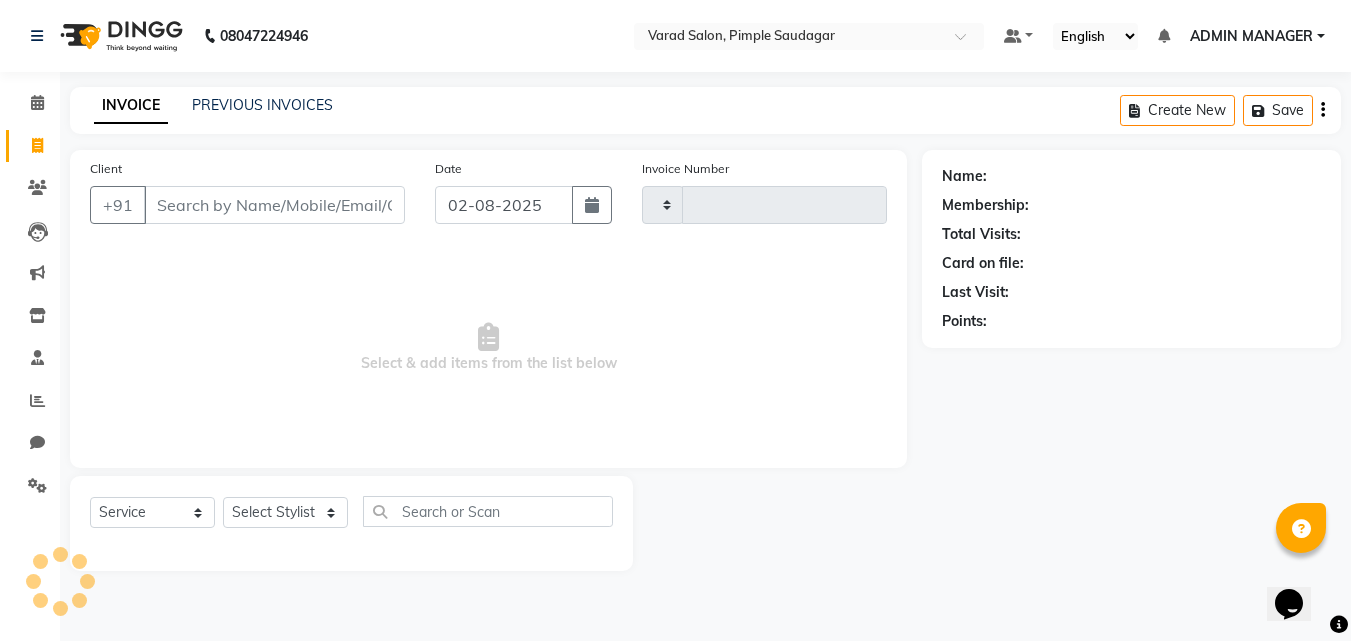 type on "0475" 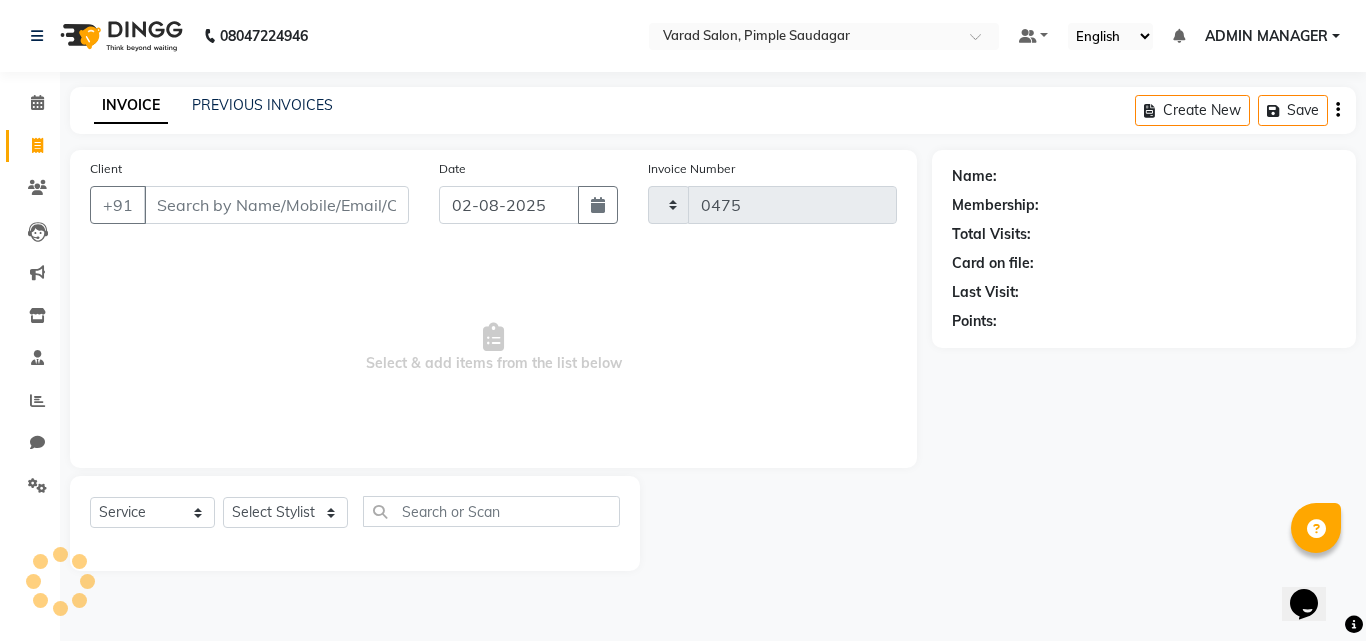select on "7816" 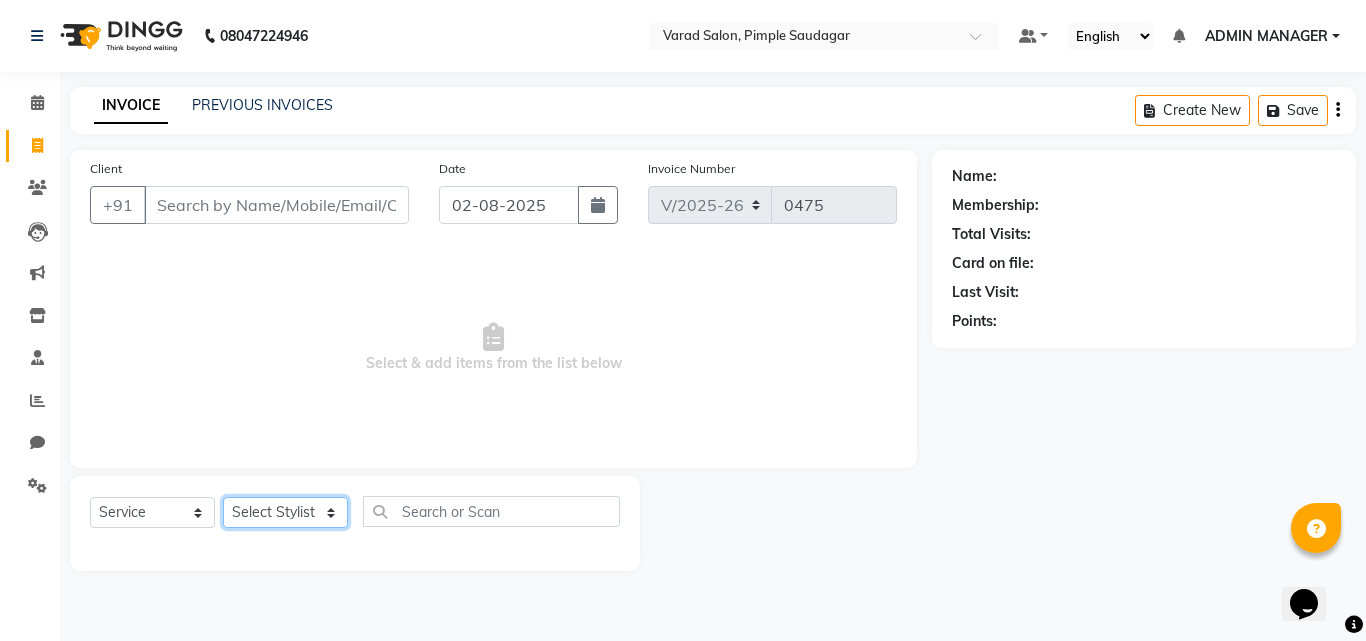 click on "Select Stylist ADMIN MANAGER [FIRST] [LAST] [FIRST] [LAST] [FIRST] [LAST] [FIRST] [LAST] [FIRST] [LAST]" 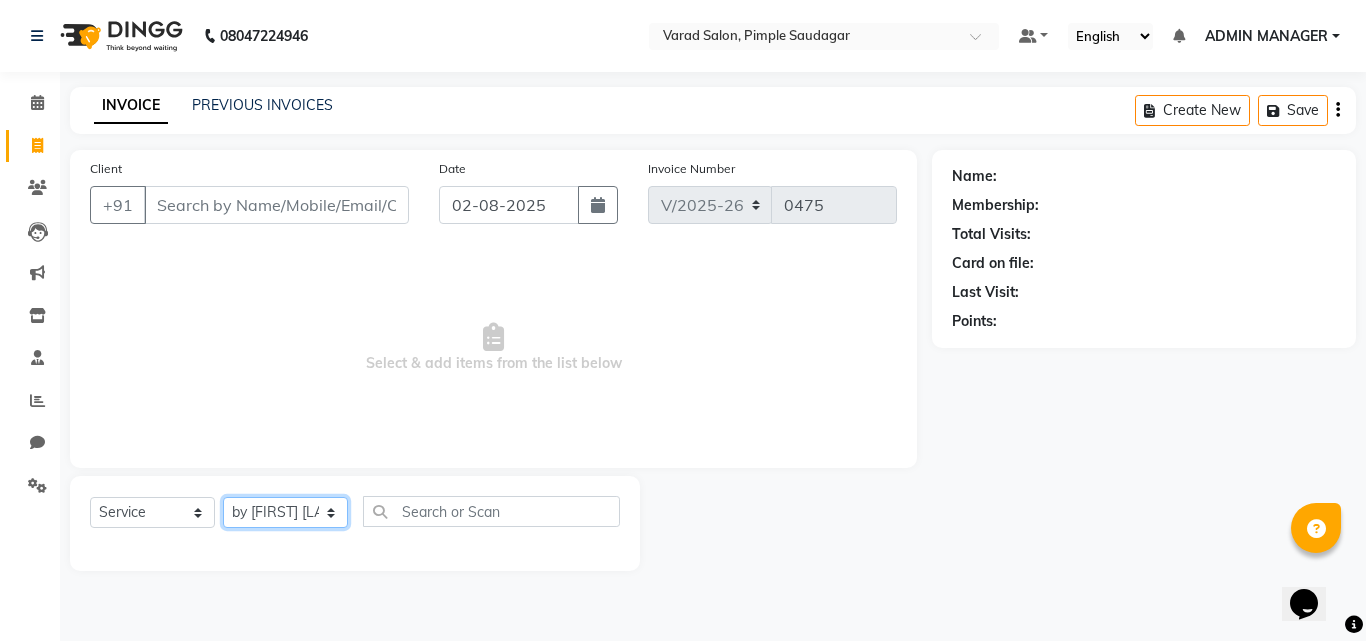 click on "Select Stylist ADMIN MANAGER [FIRST] [LAST] [FIRST] [LAST] [FIRST] [LAST] [FIRST] [LAST] [FIRST] [LAST]" 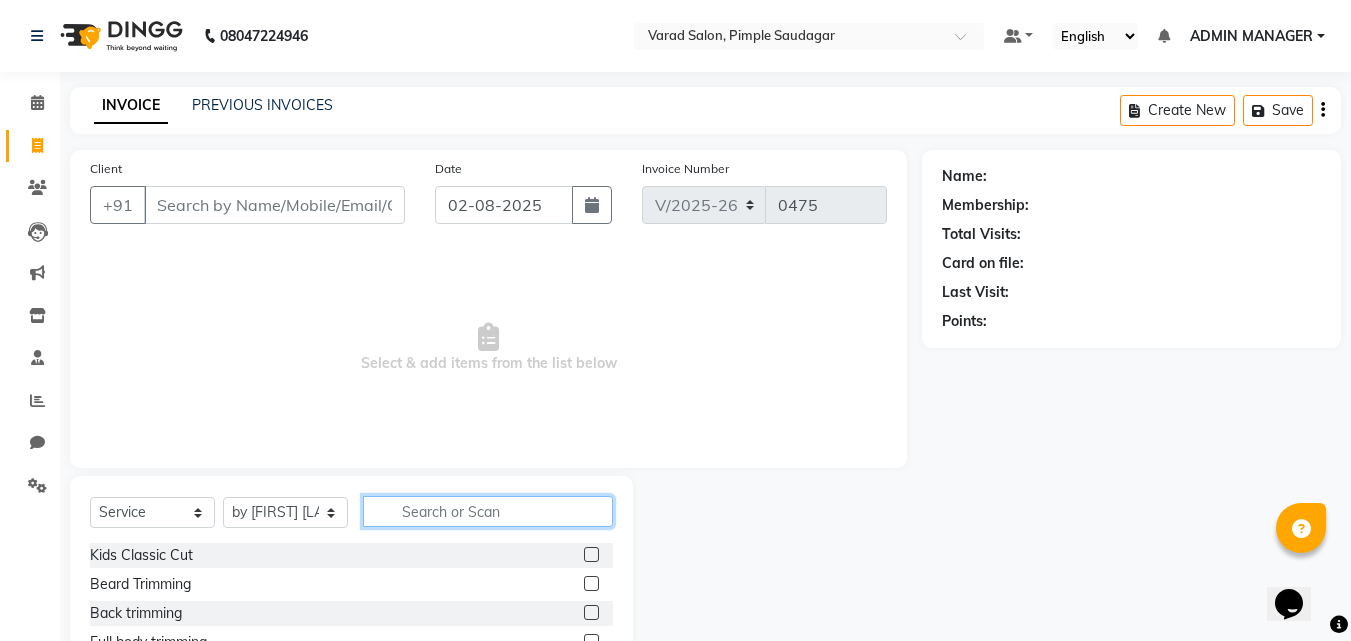 click 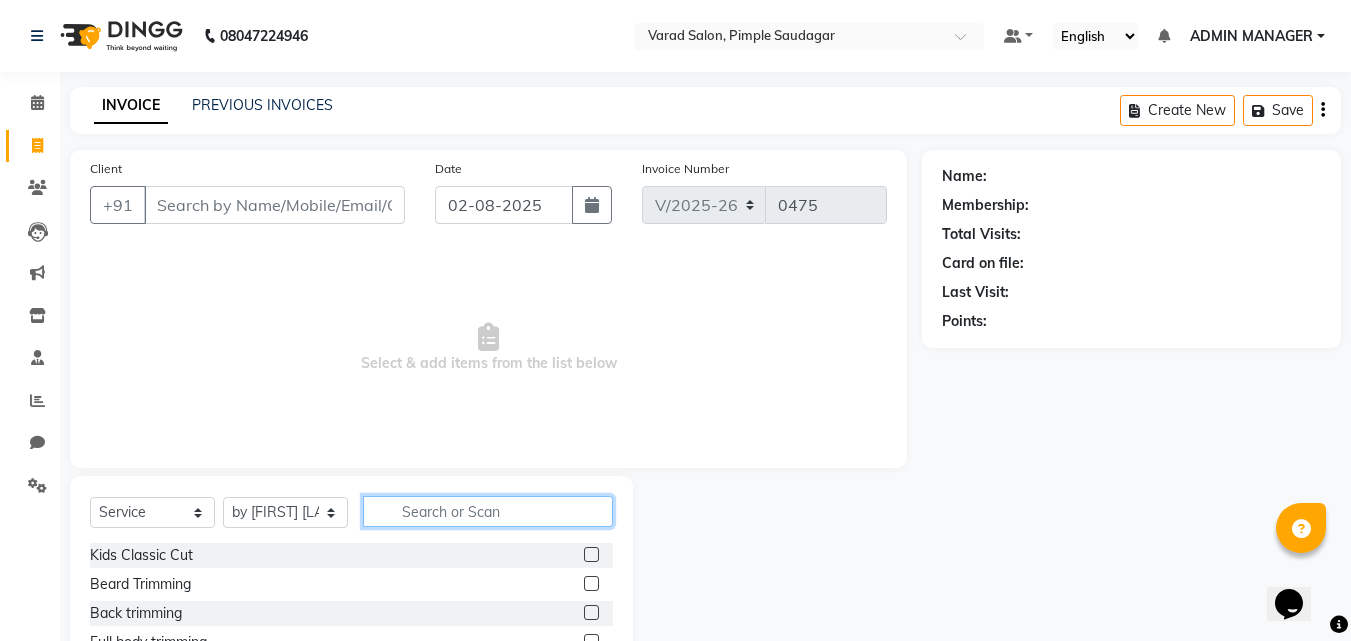 type on "a" 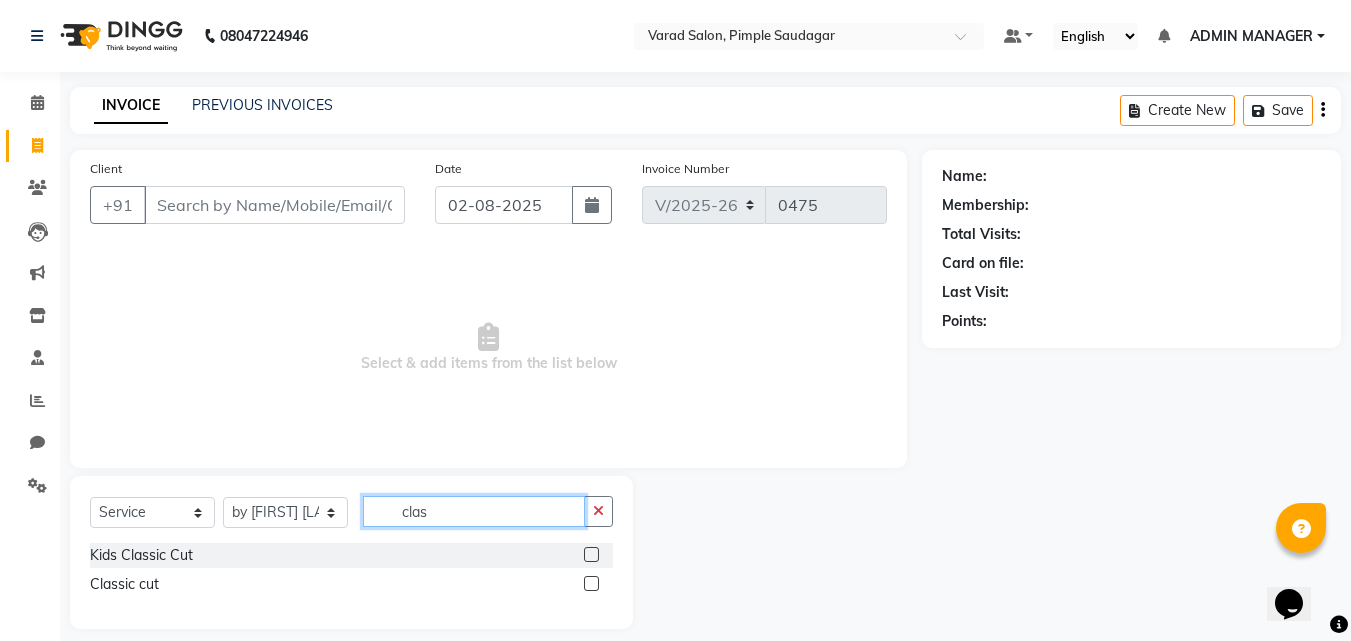 type on "clas" 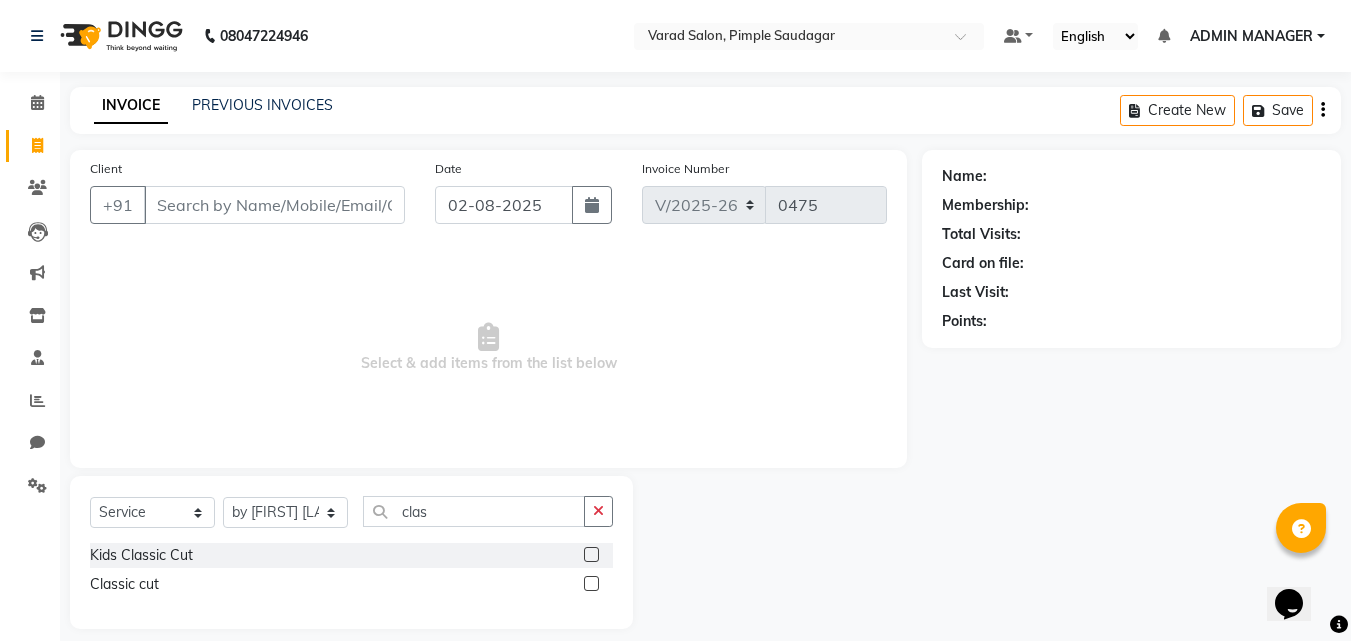 click 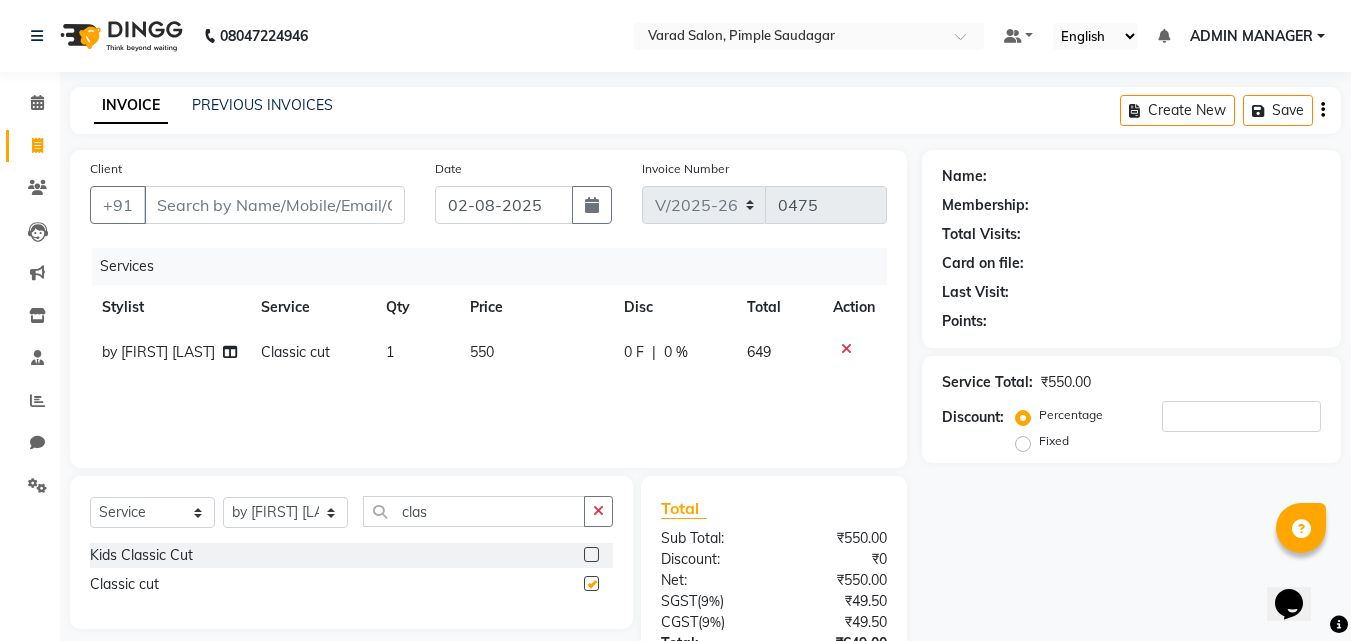 checkbox on "false" 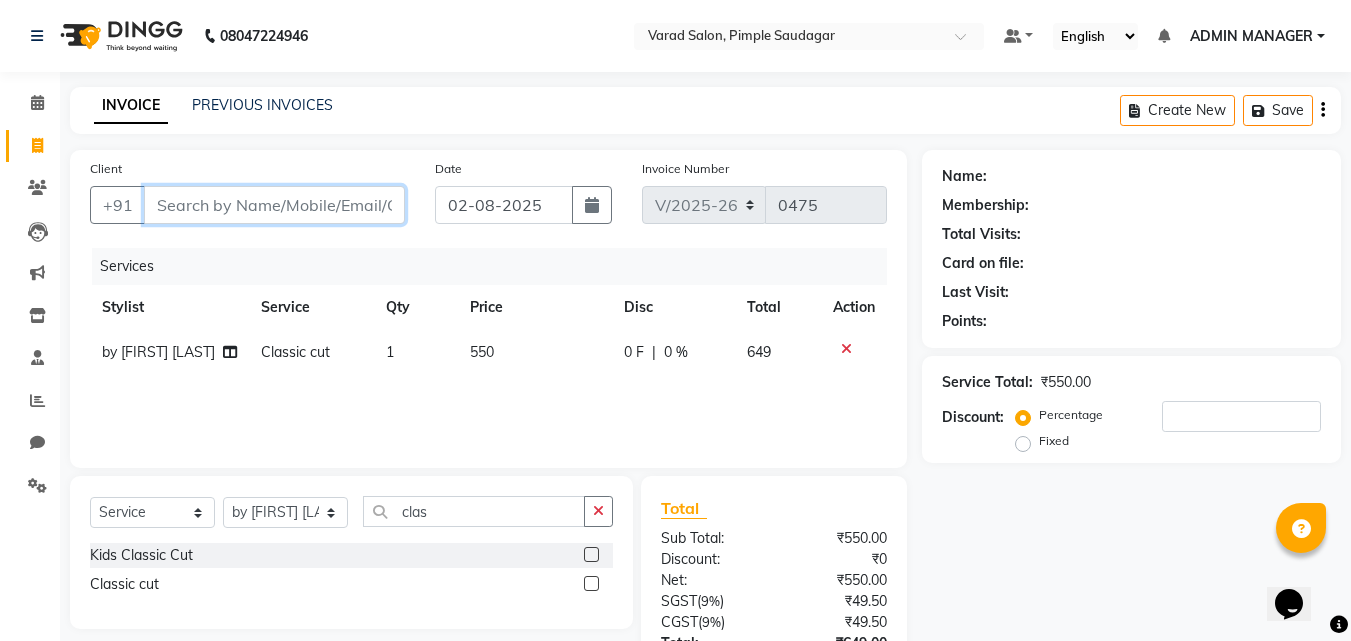 click on "Client" at bounding box center (274, 205) 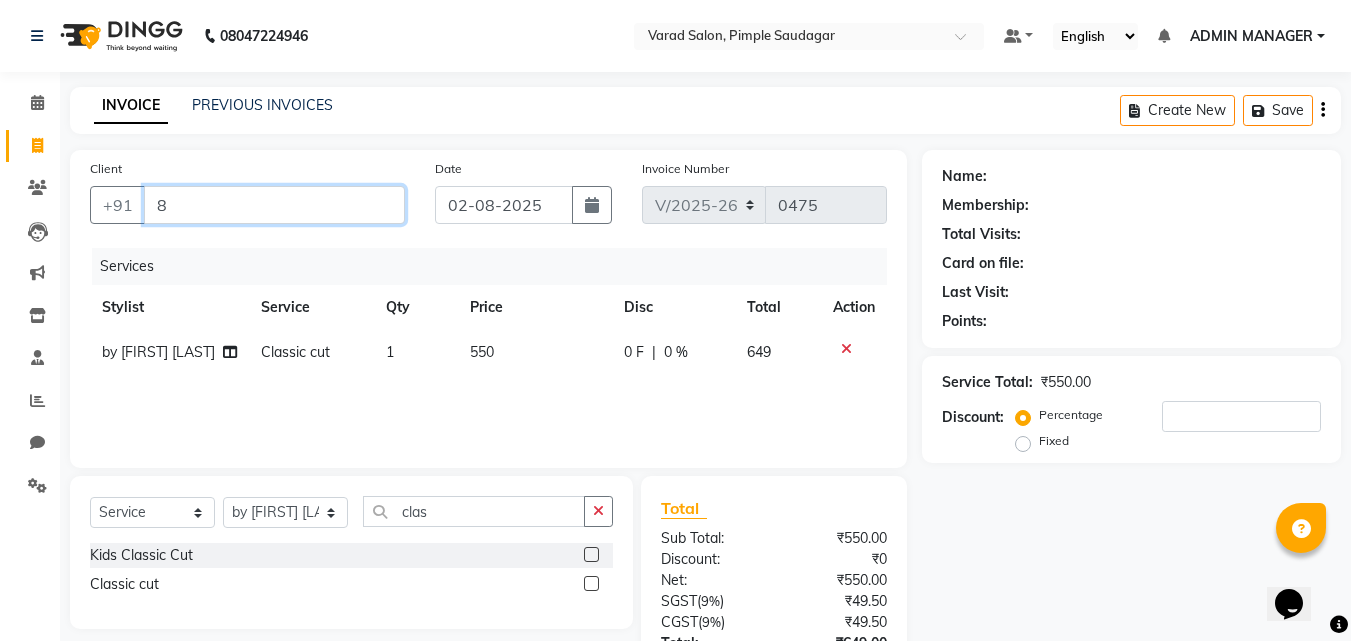 type on "84" 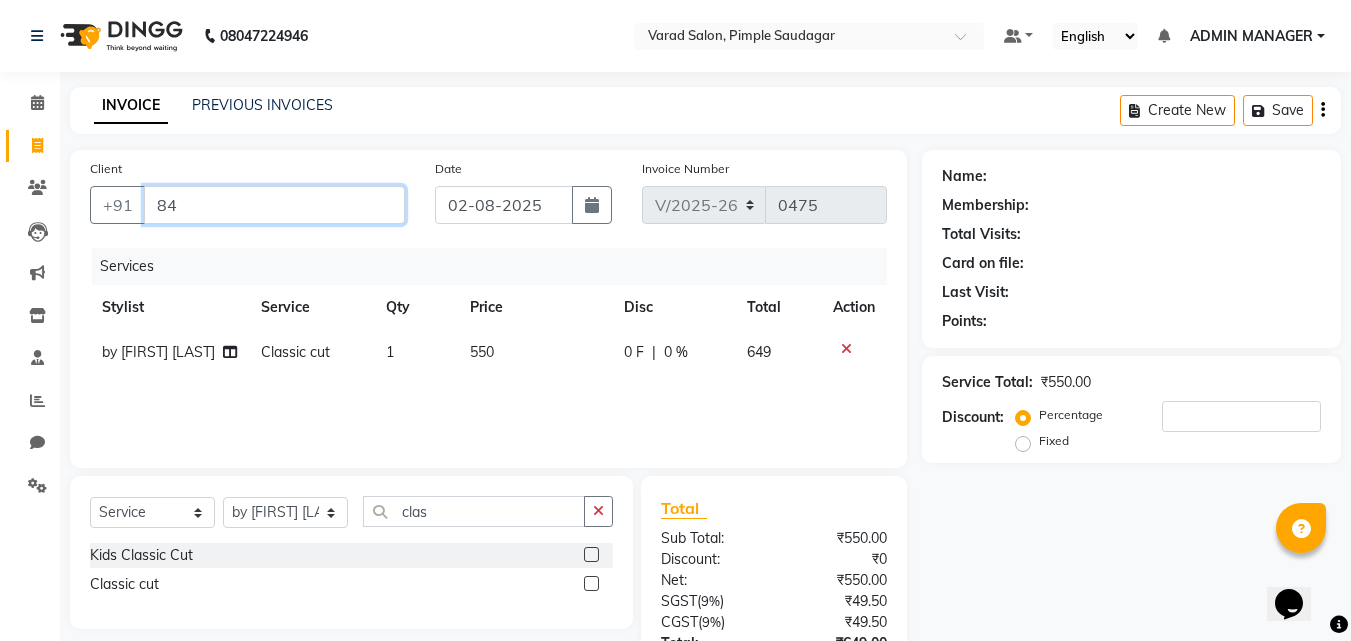 type on "0" 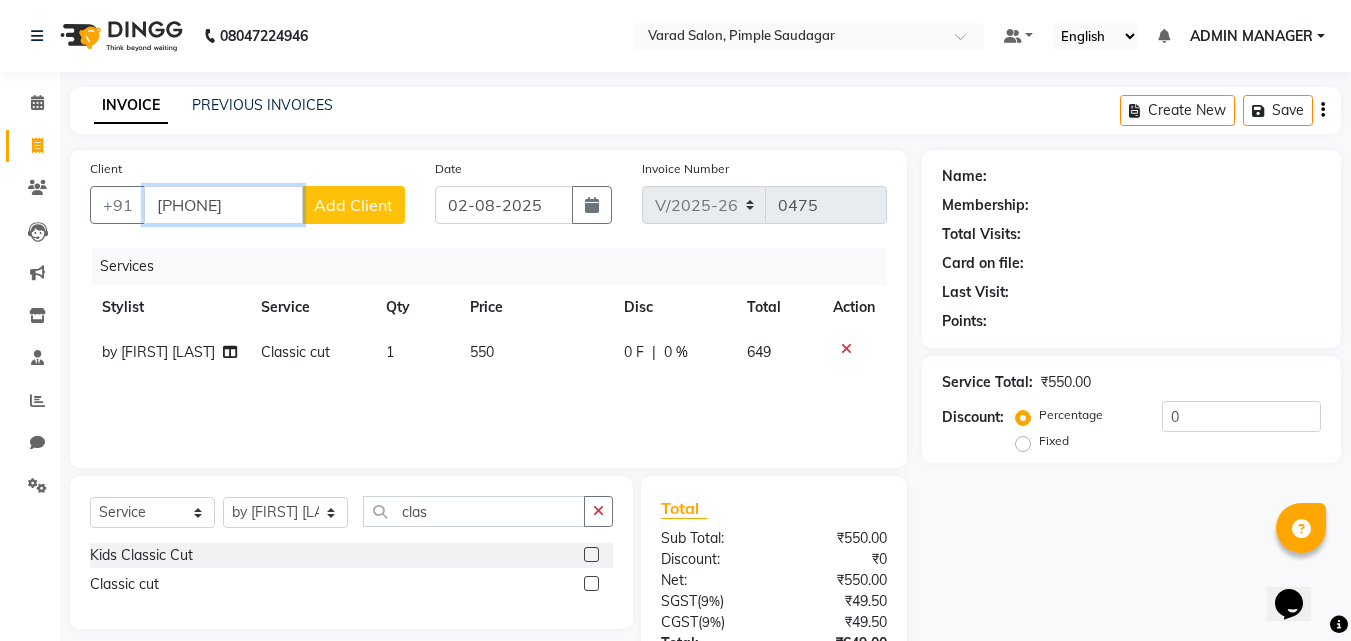 type on "[PHONE]" 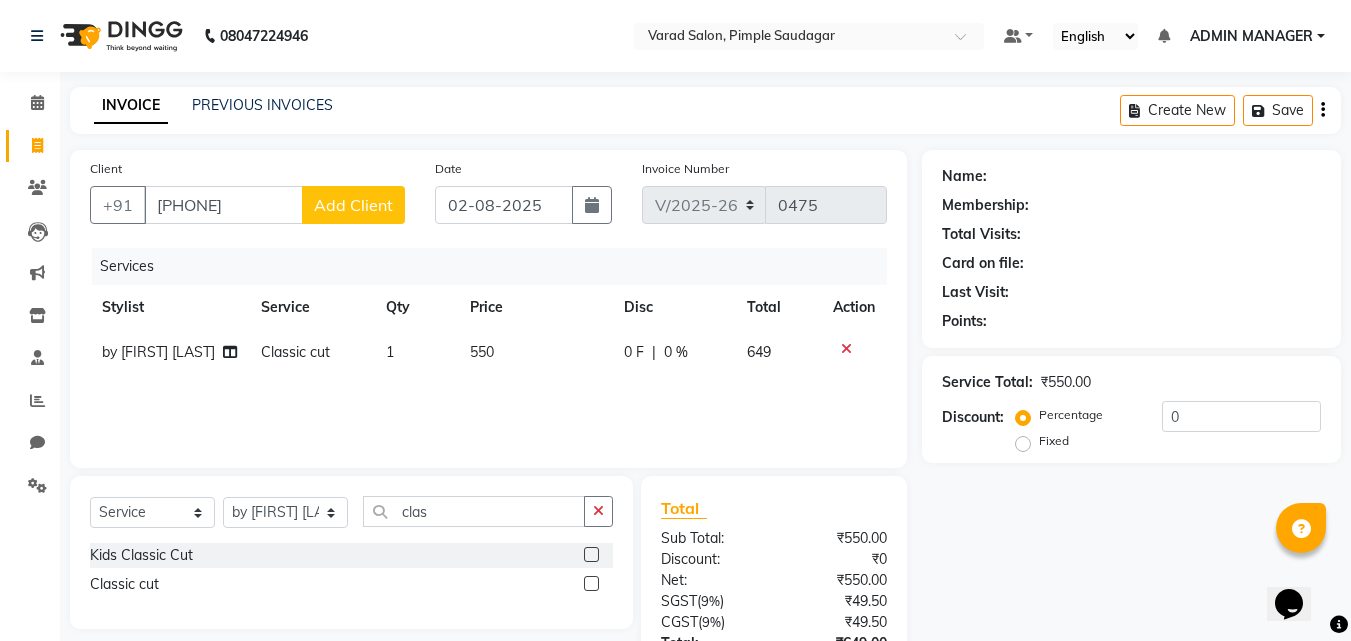 click on "Add Client" 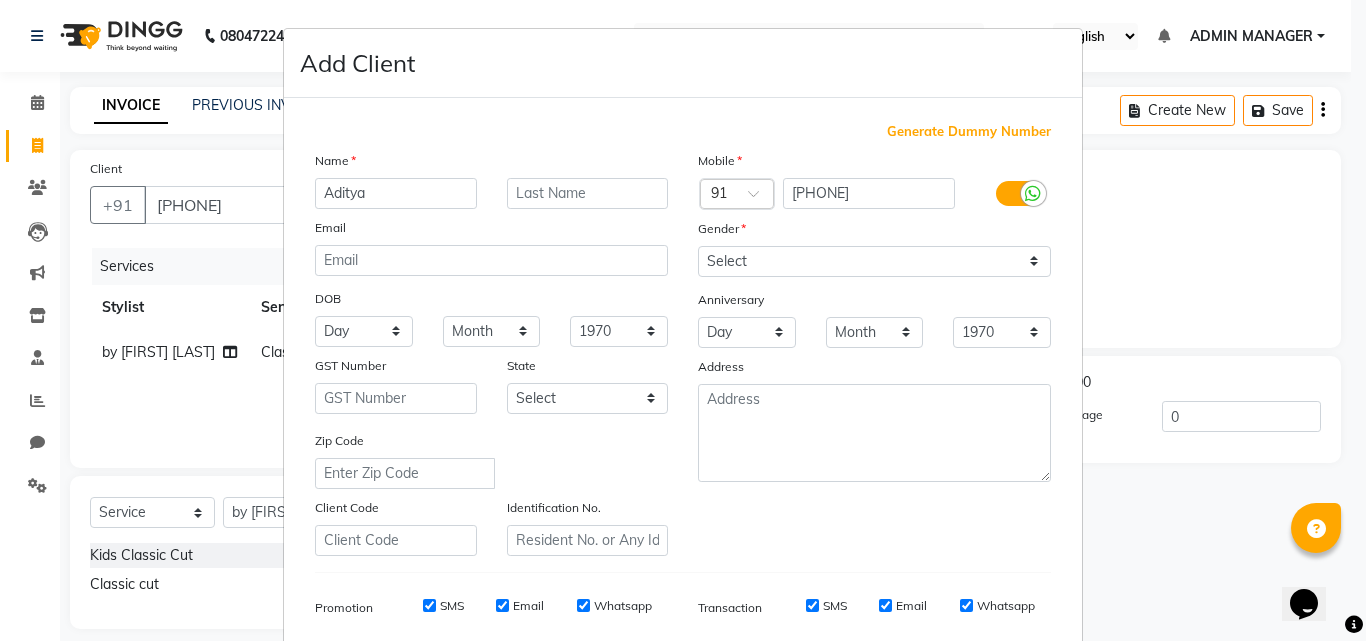 type on "Aditya" 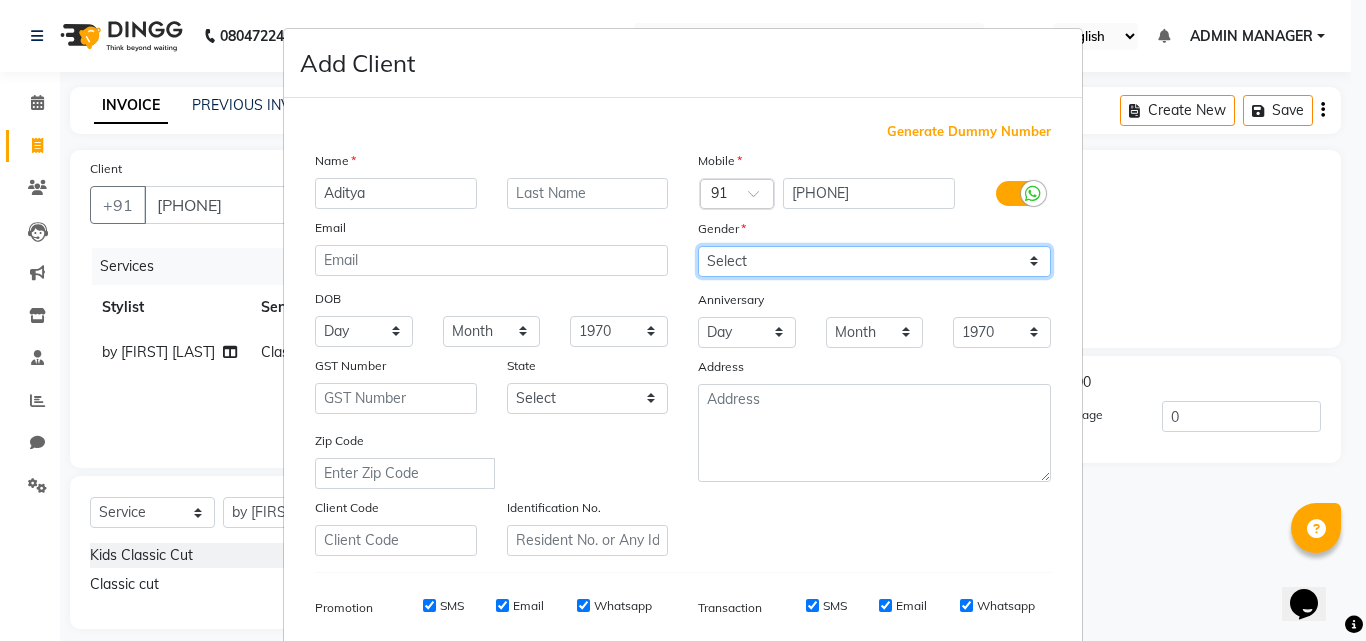 click on "Select Male Female Other Prefer Not To Say" at bounding box center (874, 261) 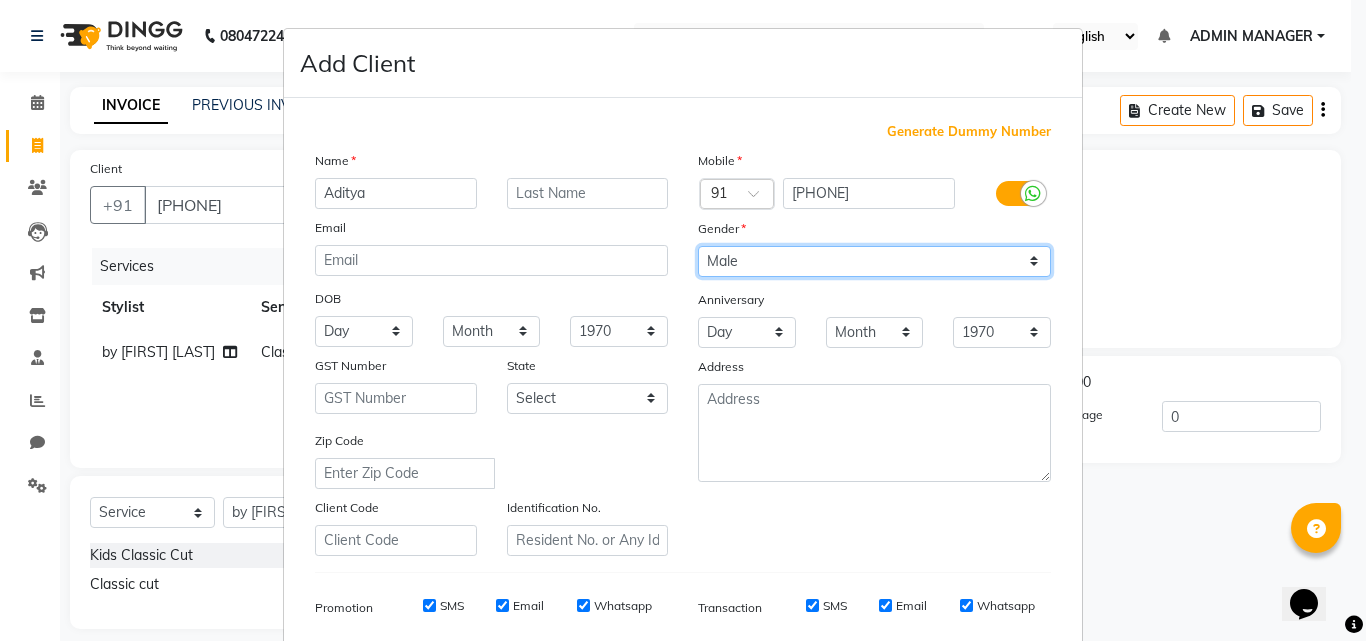 click on "Select Male Female Other Prefer Not To Say" at bounding box center [874, 261] 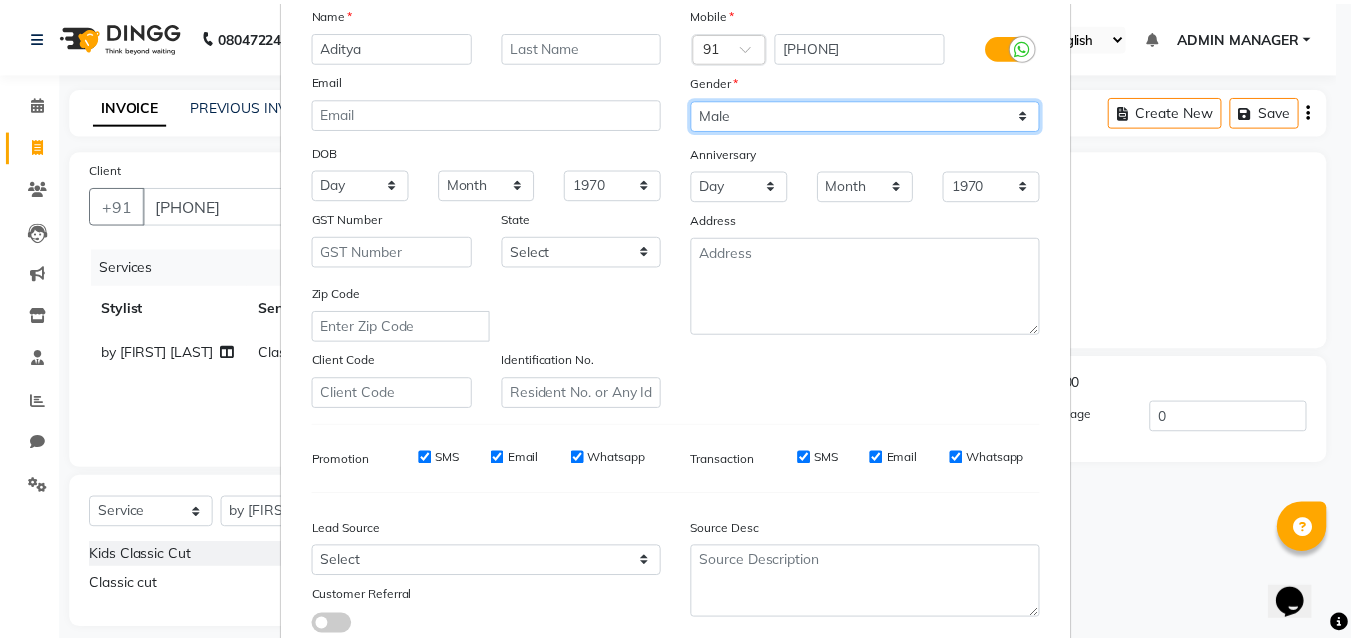 scroll, scrollTop: 282, scrollLeft: 0, axis: vertical 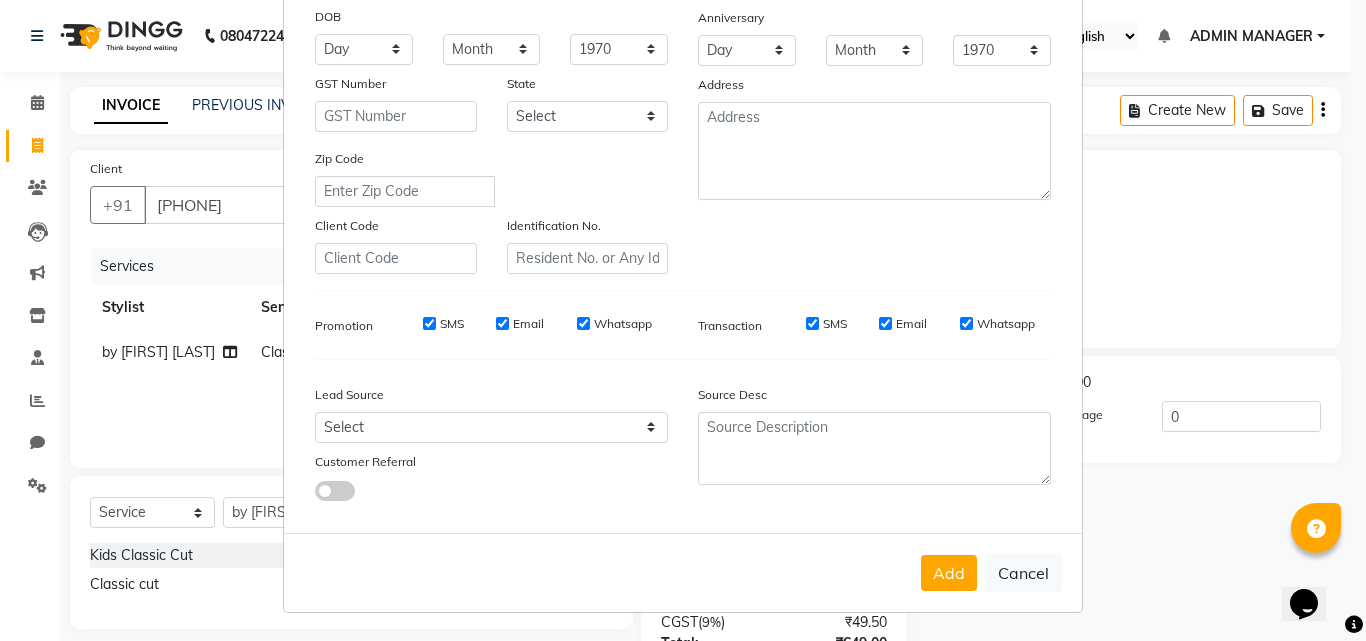 click on "Lead Source Select Walk-in Referral Internet Friend Word of Mouth Advertisement Facebook JustDial Google Other Customer Referral" at bounding box center [491, 438] 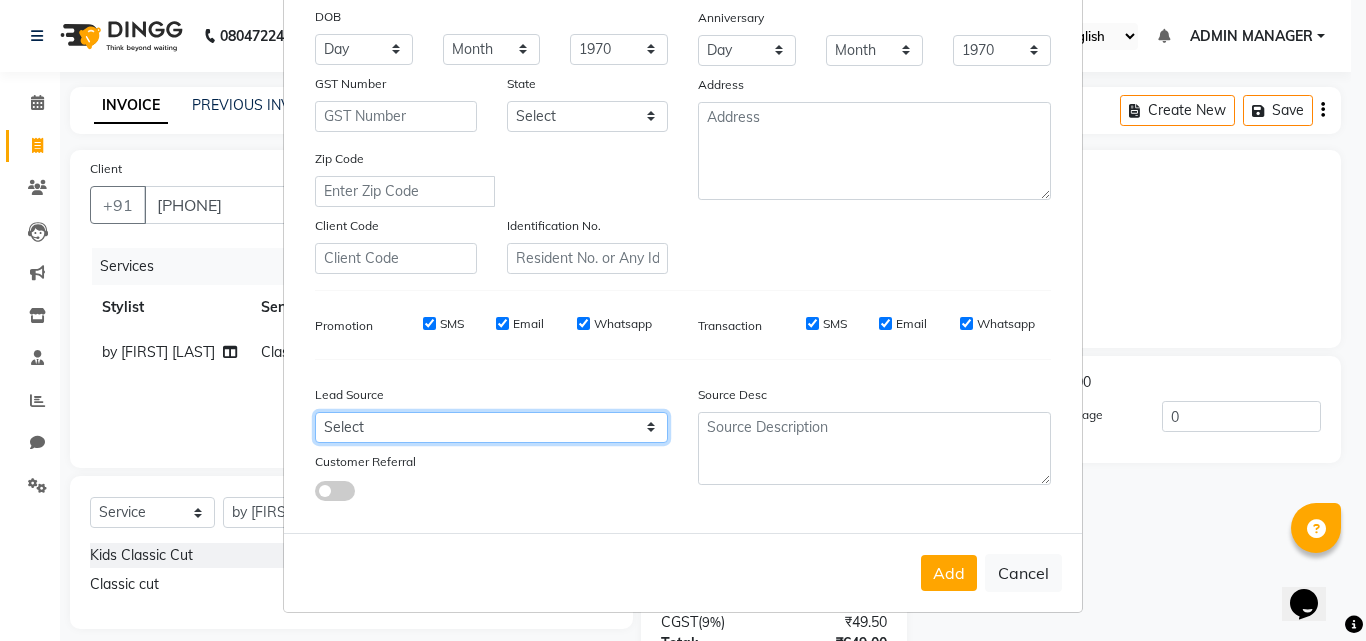 click on "Select Walk-in Referral Internet Friend Word of Mouth Advertisement Facebook JustDial Google Other" at bounding box center (491, 427) 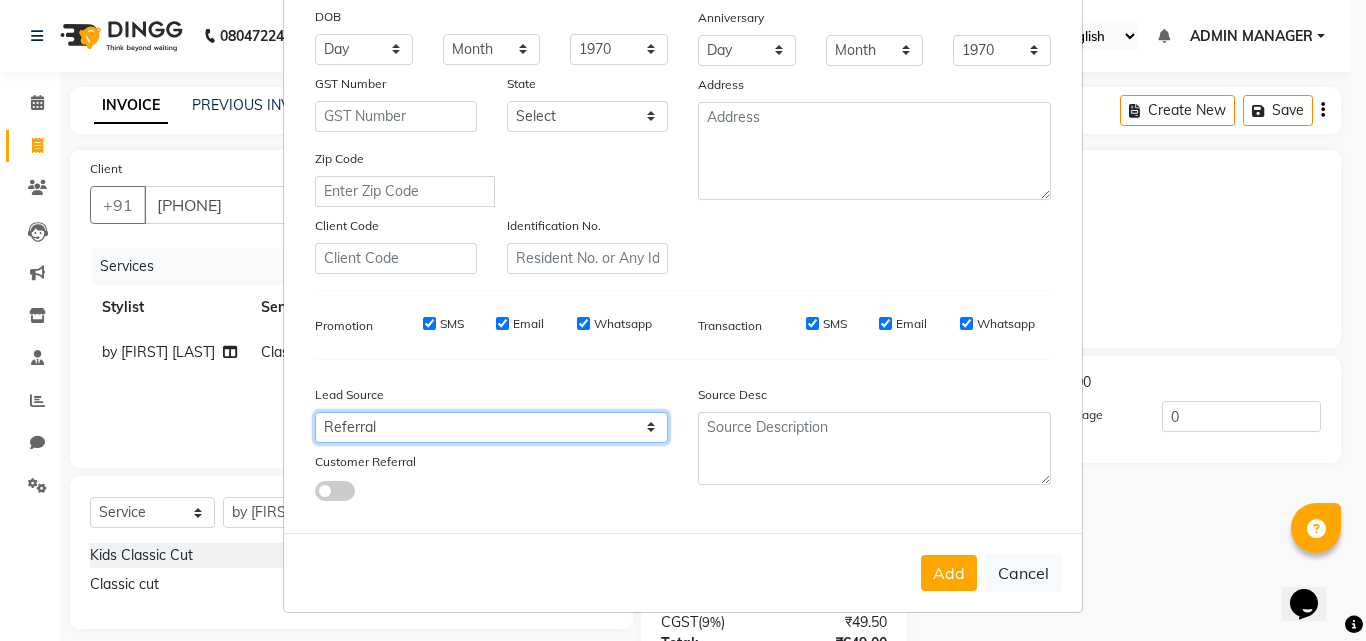 click on "Select Walk-in Referral Internet Friend Word of Mouth Advertisement Facebook JustDial Google Other" at bounding box center [491, 427] 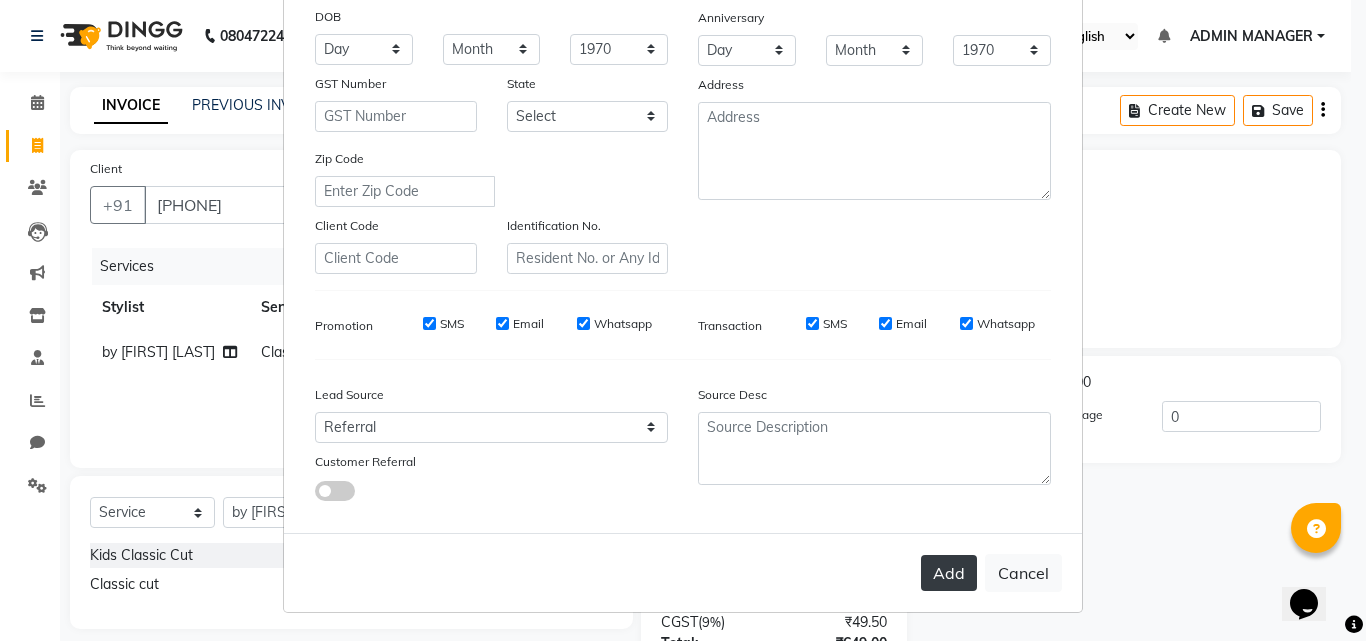 click on "Add" at bounding box center [949, 573] 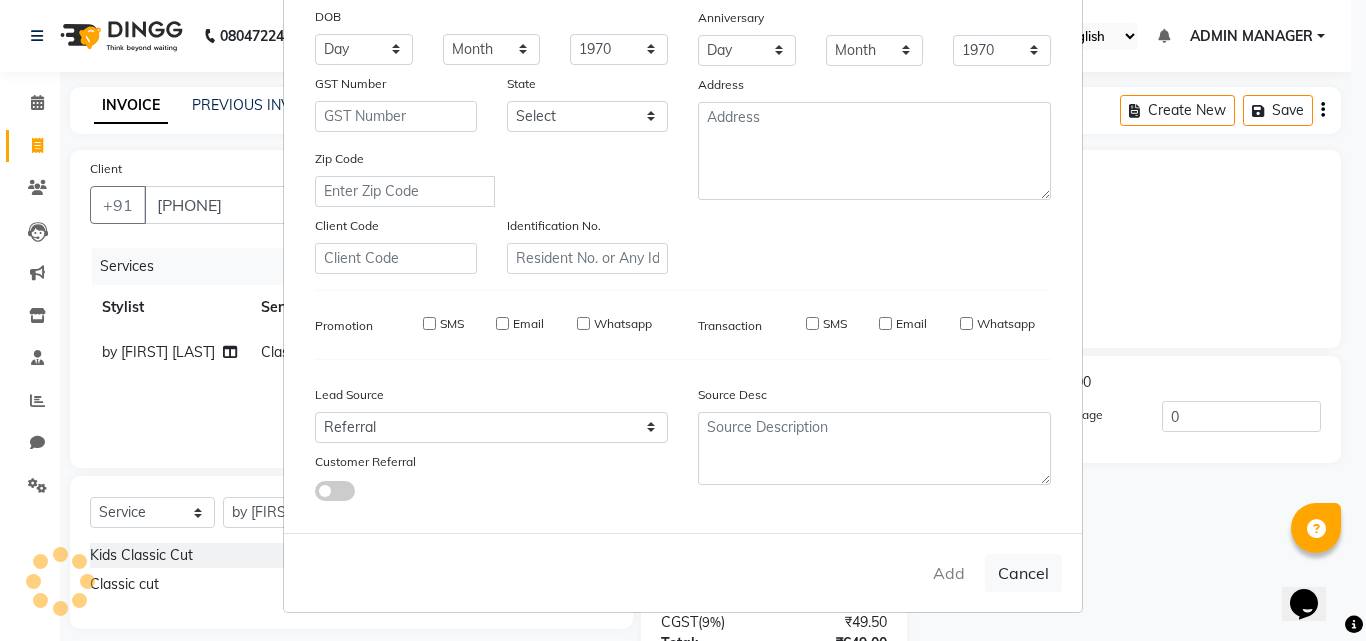 type 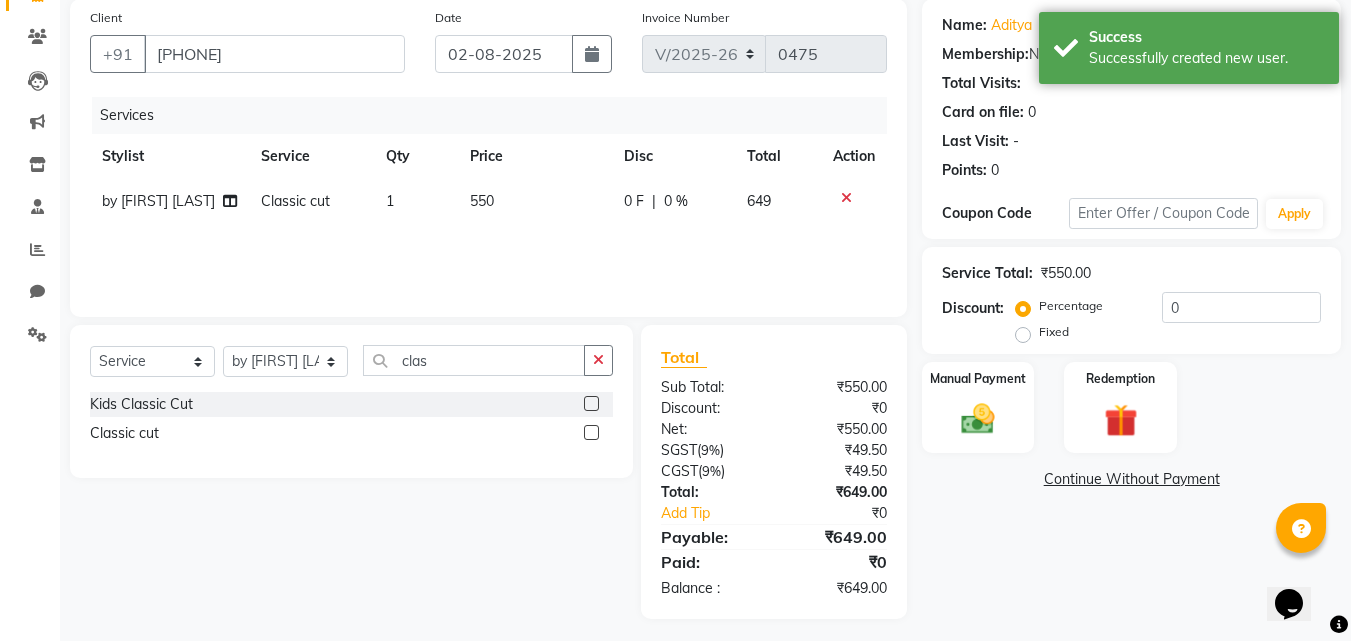 scroll, scrollTop: 159, scrollLeft: 0, axis: vertical 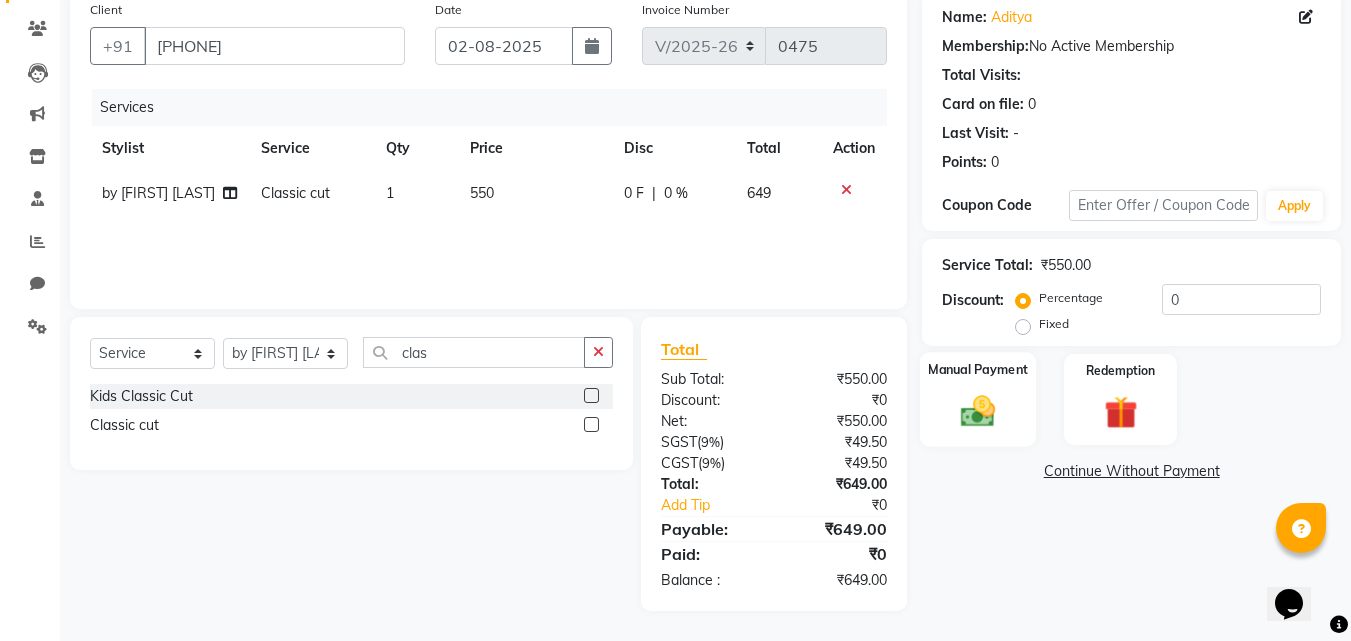 click 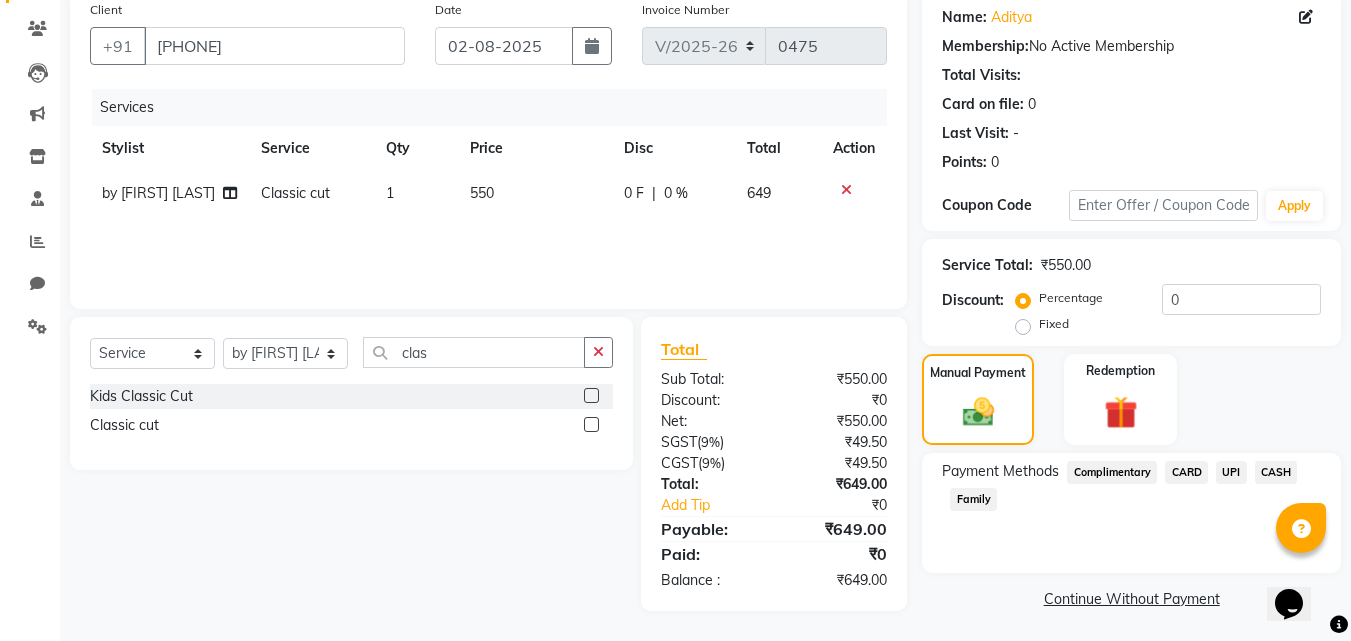 click on "UPI" 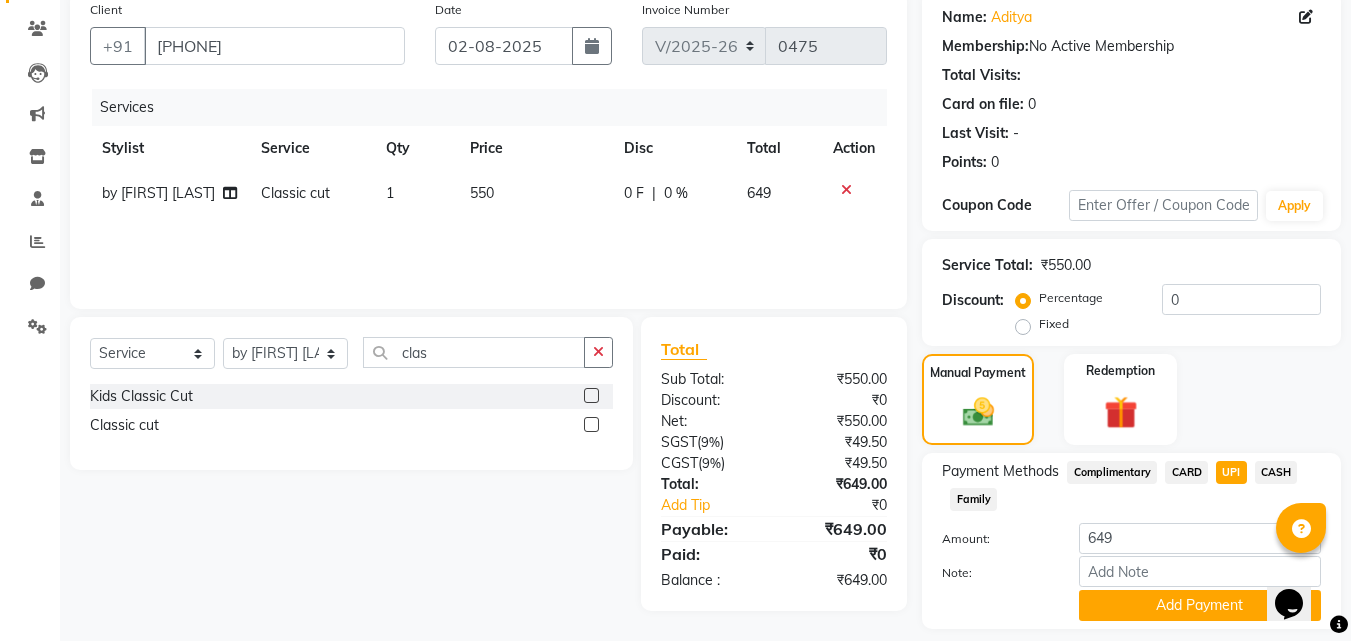 scroll, scrollTop: 218, scrollLeft: 0, axis: vertical 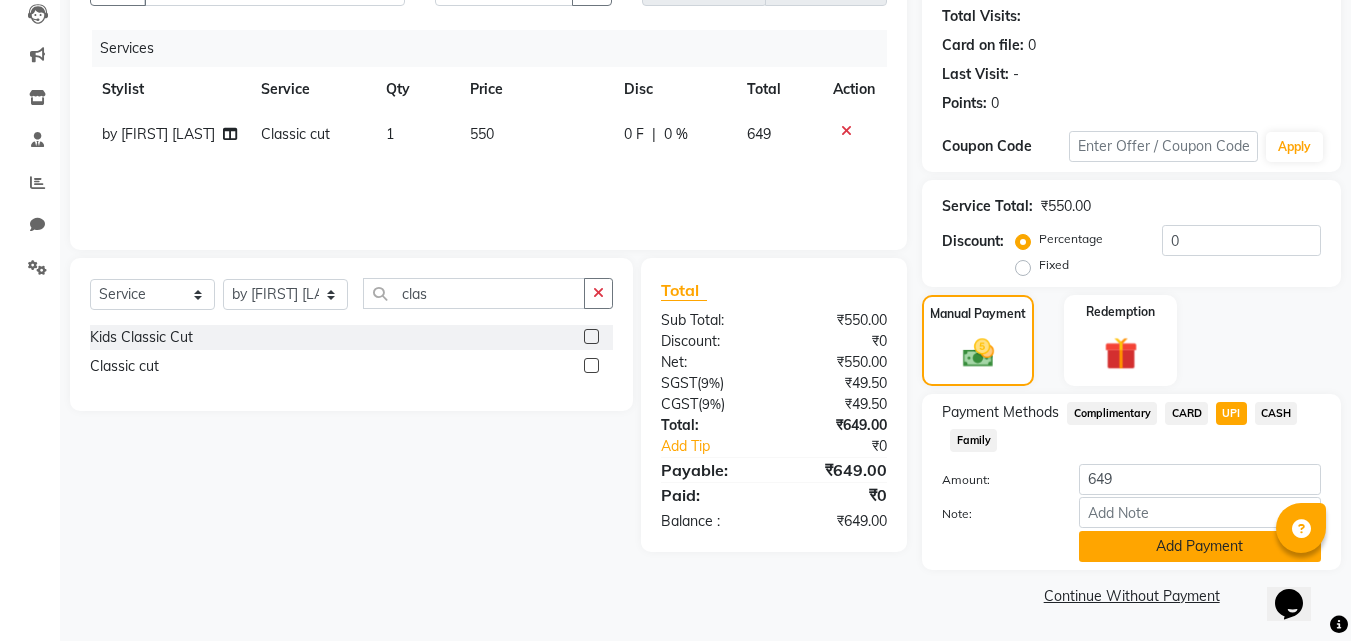 click on "Add Payment" 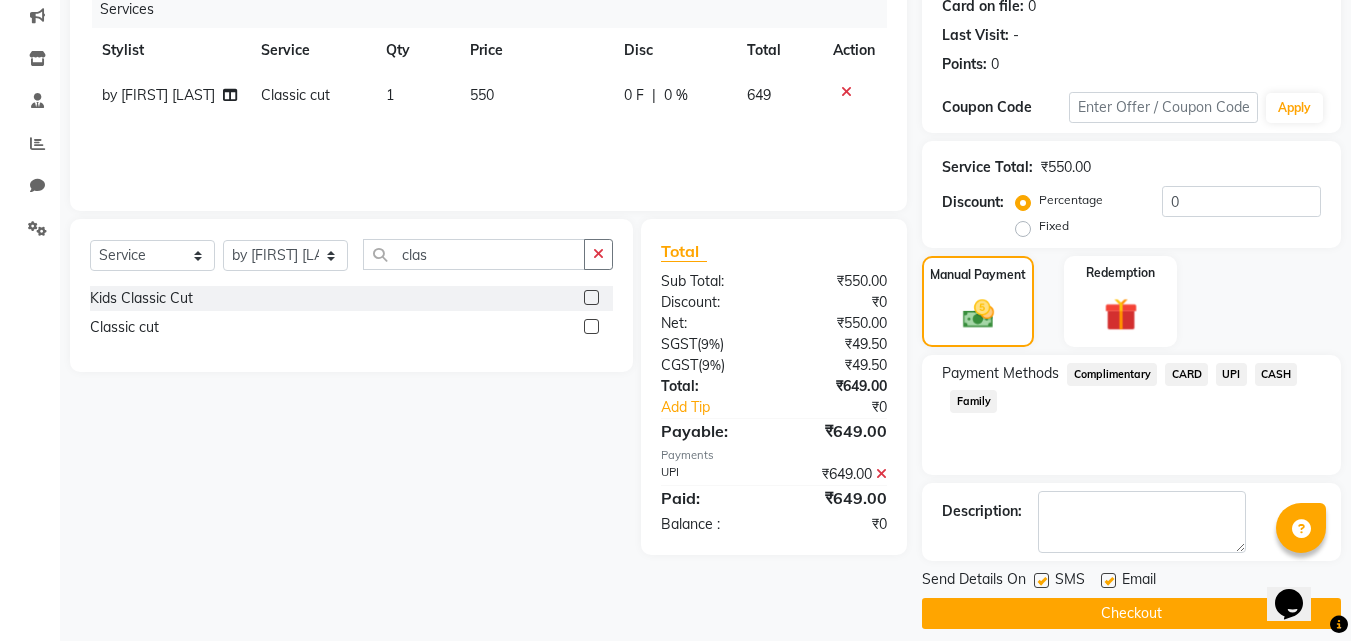 scroll, scrollTop: 275, scrollLeft: 0, axis: vertical 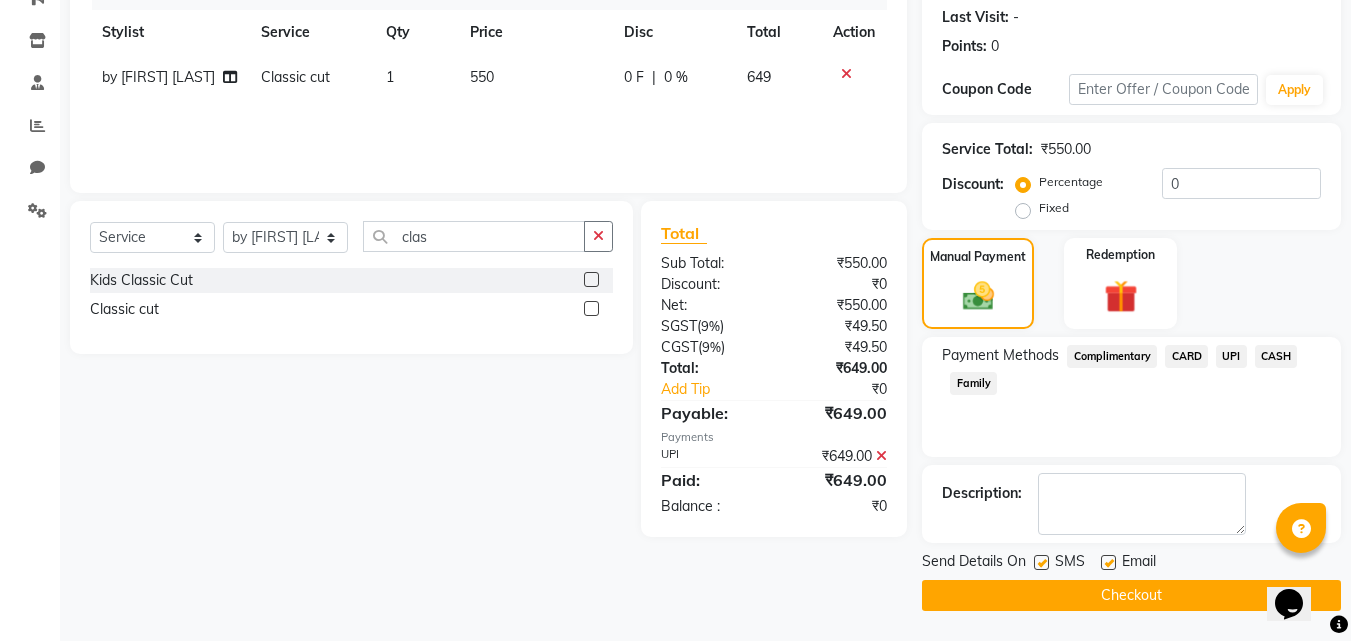 click on "Checkout" 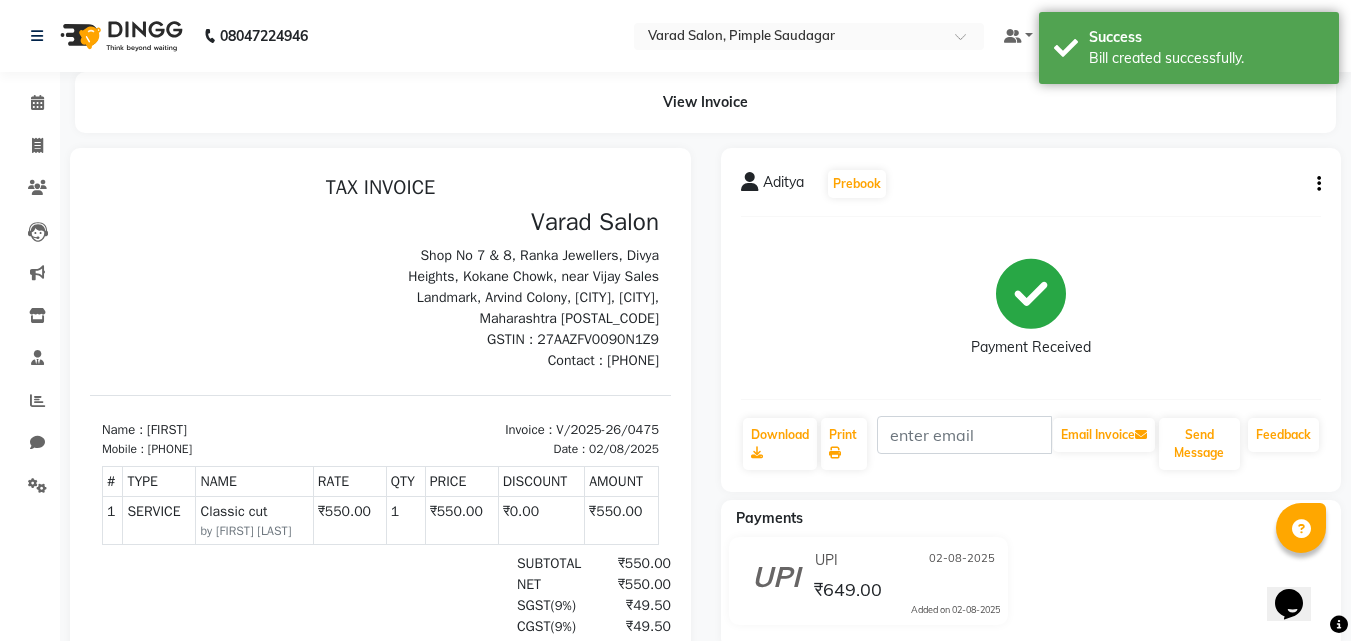 scroll, scrollTop: 0, scrollLeft: 0, axis: both 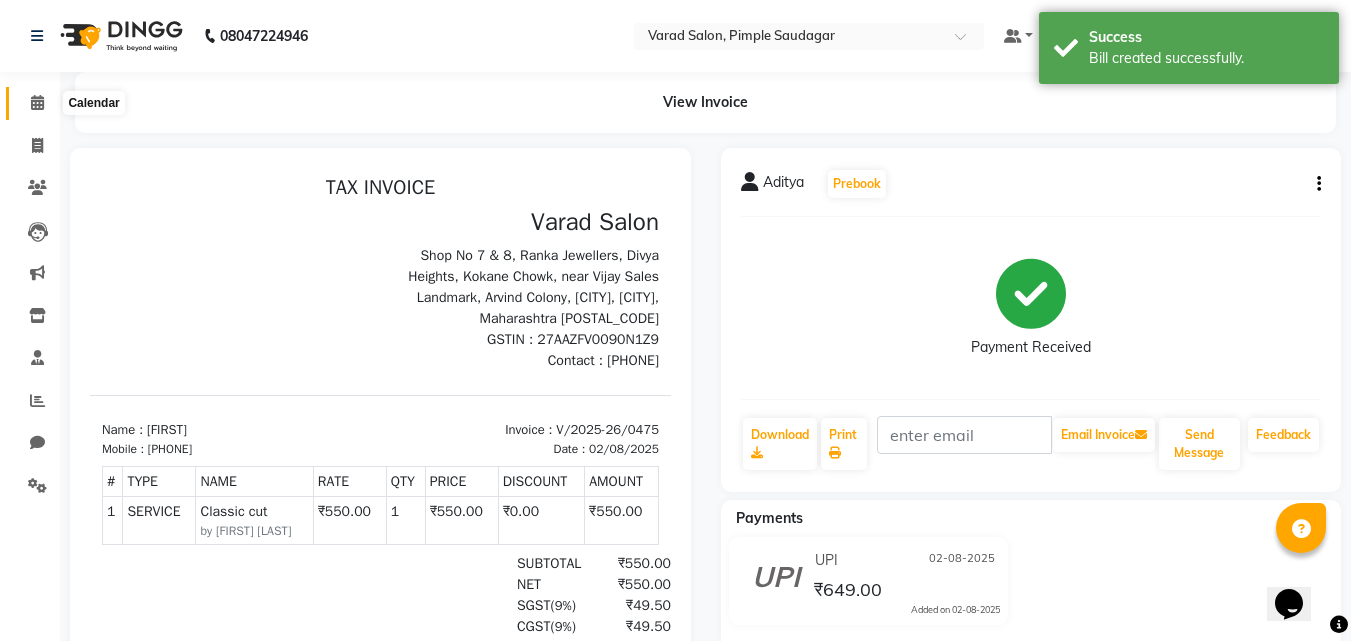 click 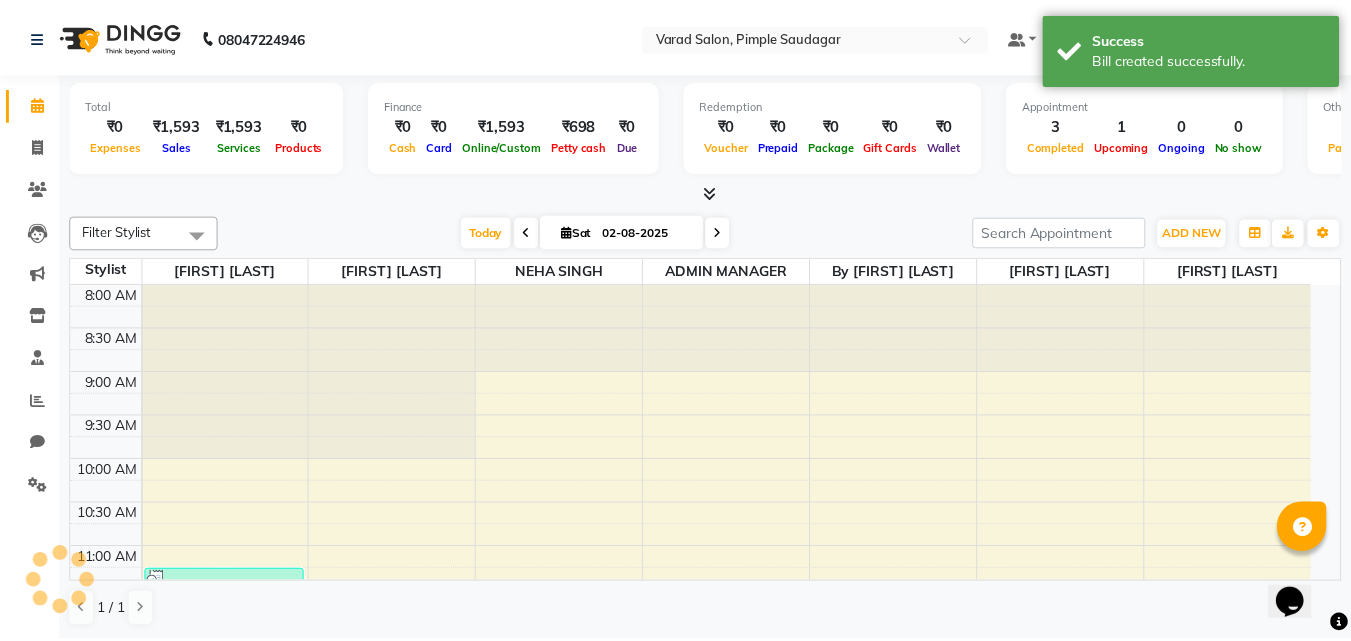 scroll, scrollTop: 0, scrollLeft: 0, axis: both 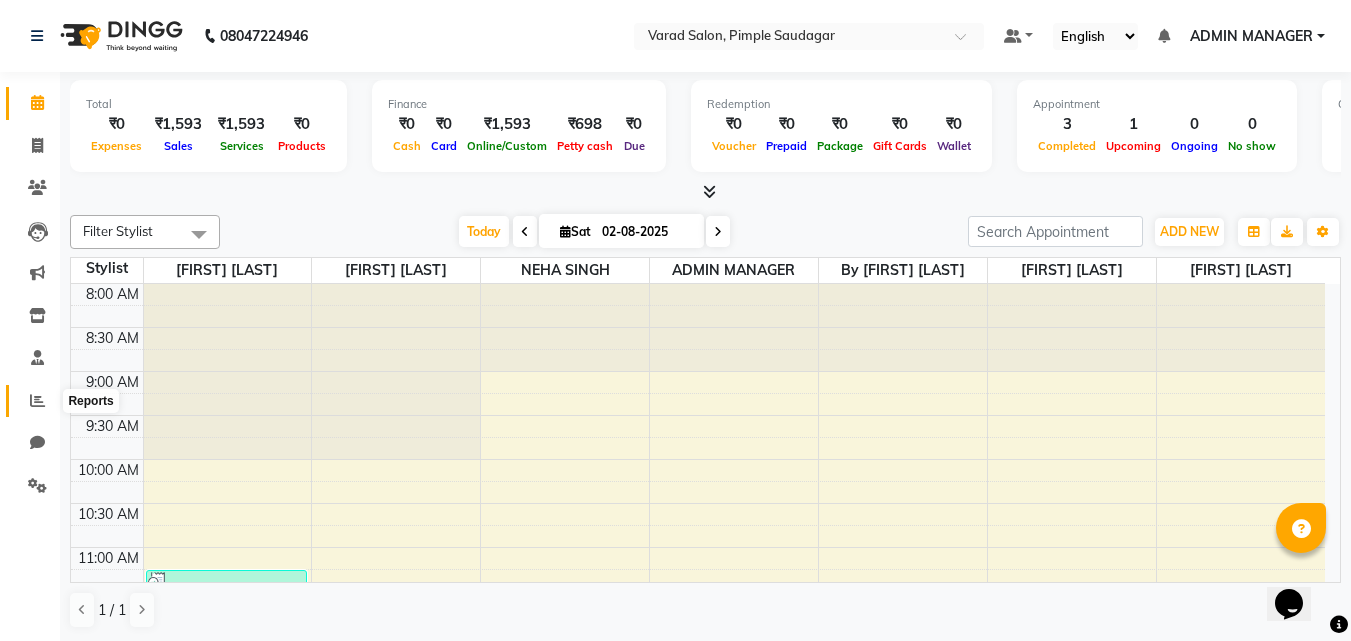 click 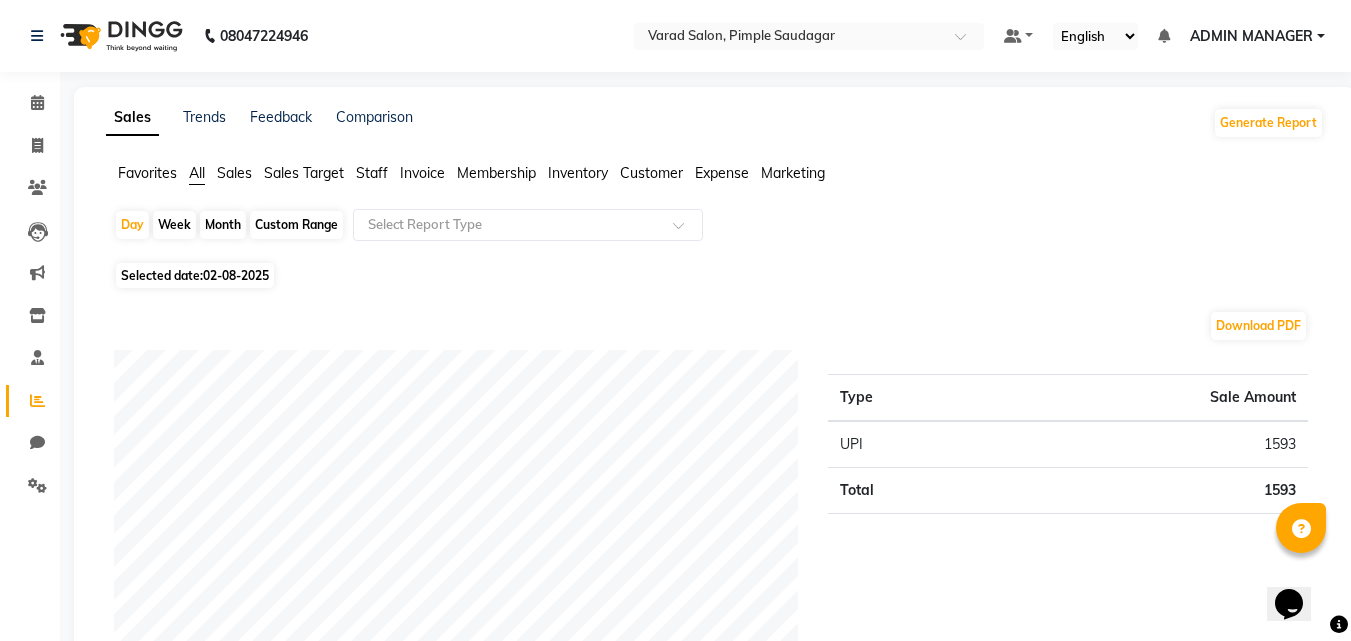 click on "Selected date:  02-08-2025" 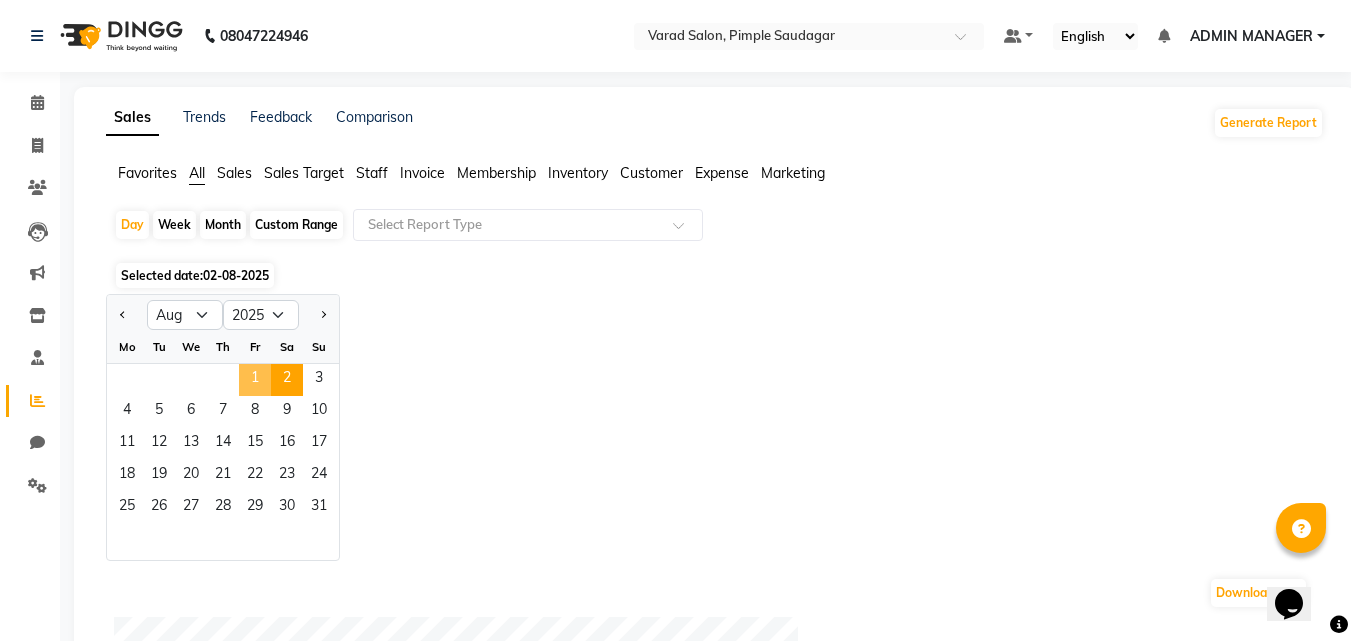 click on "1" 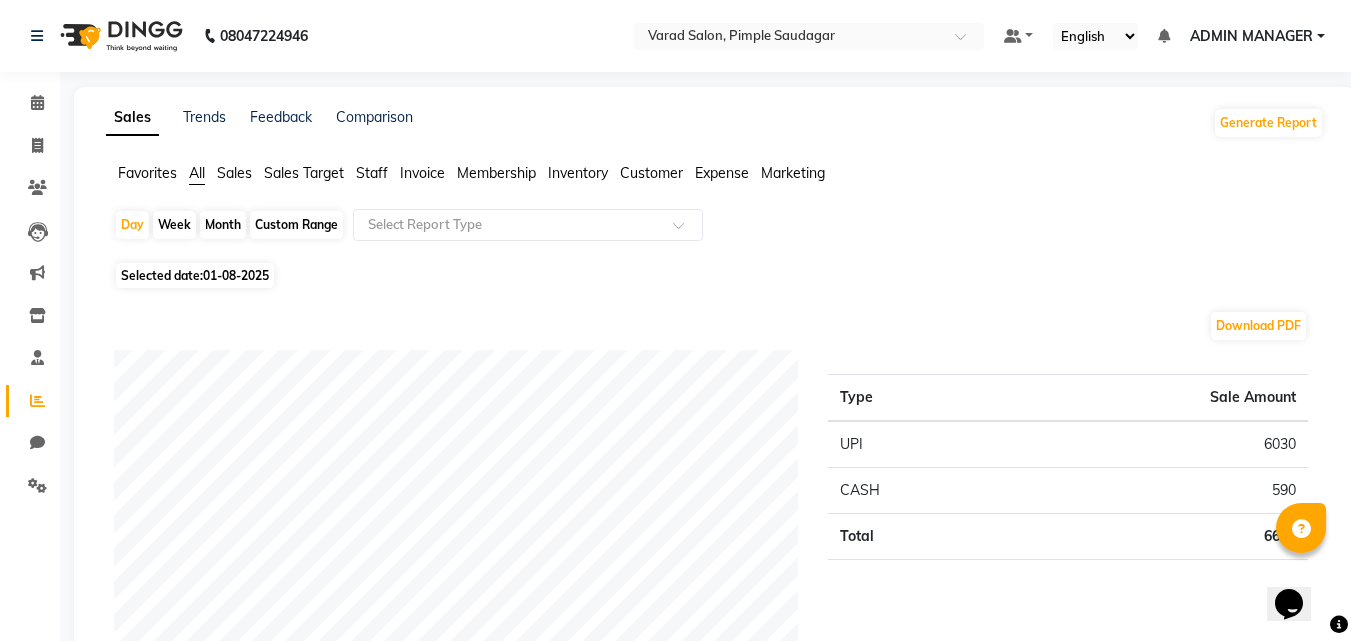 drag, startPoint x: 374, startPoint y: 175, endPoint x: 376, endPoint y: 189, distance: 14.142136 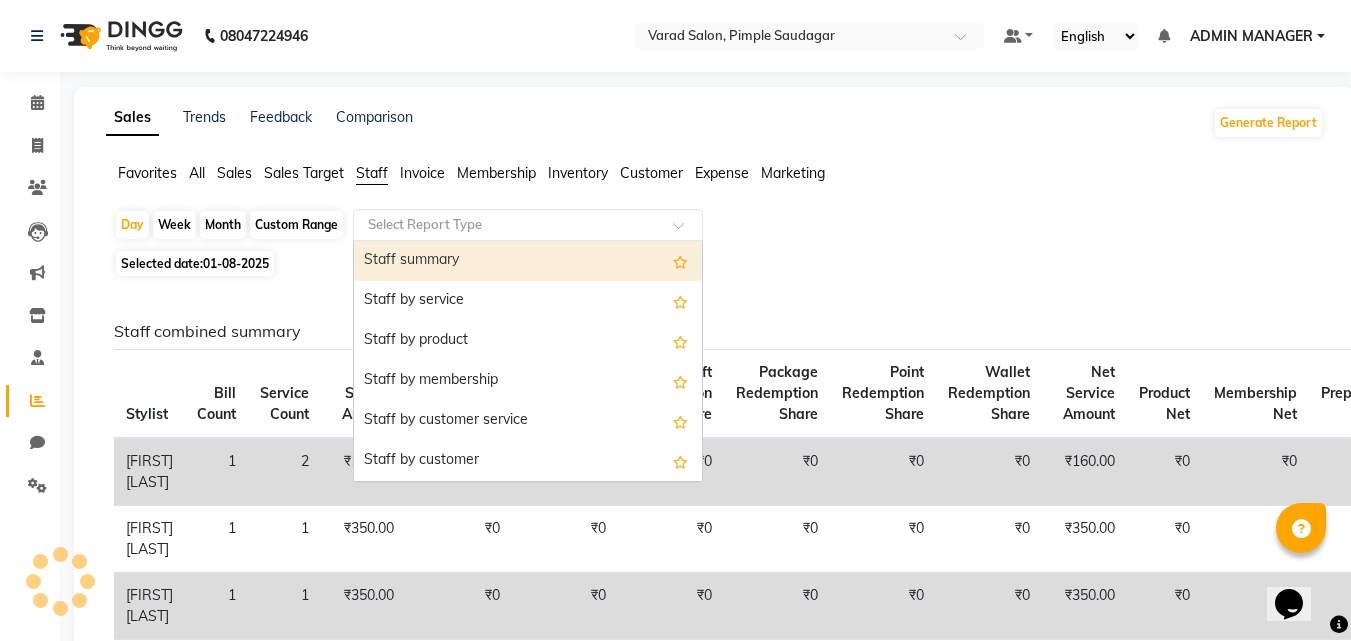 click 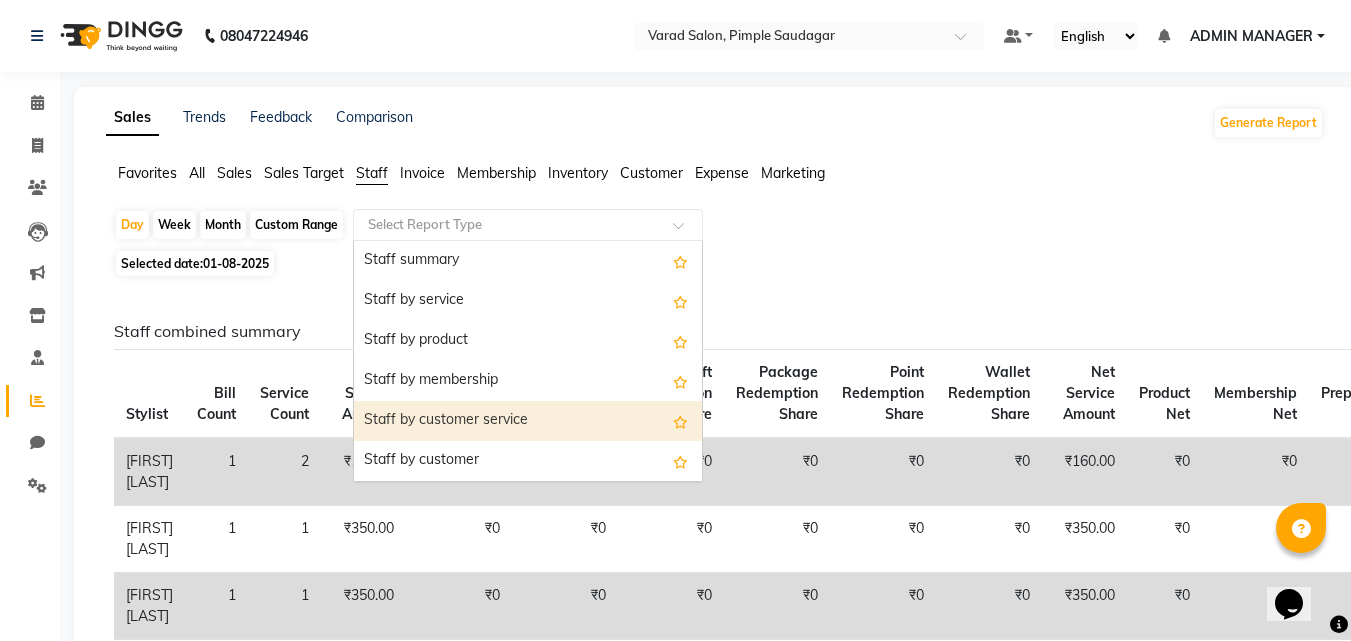 click on "Staff by customer service" at bounding box center [528, 421] 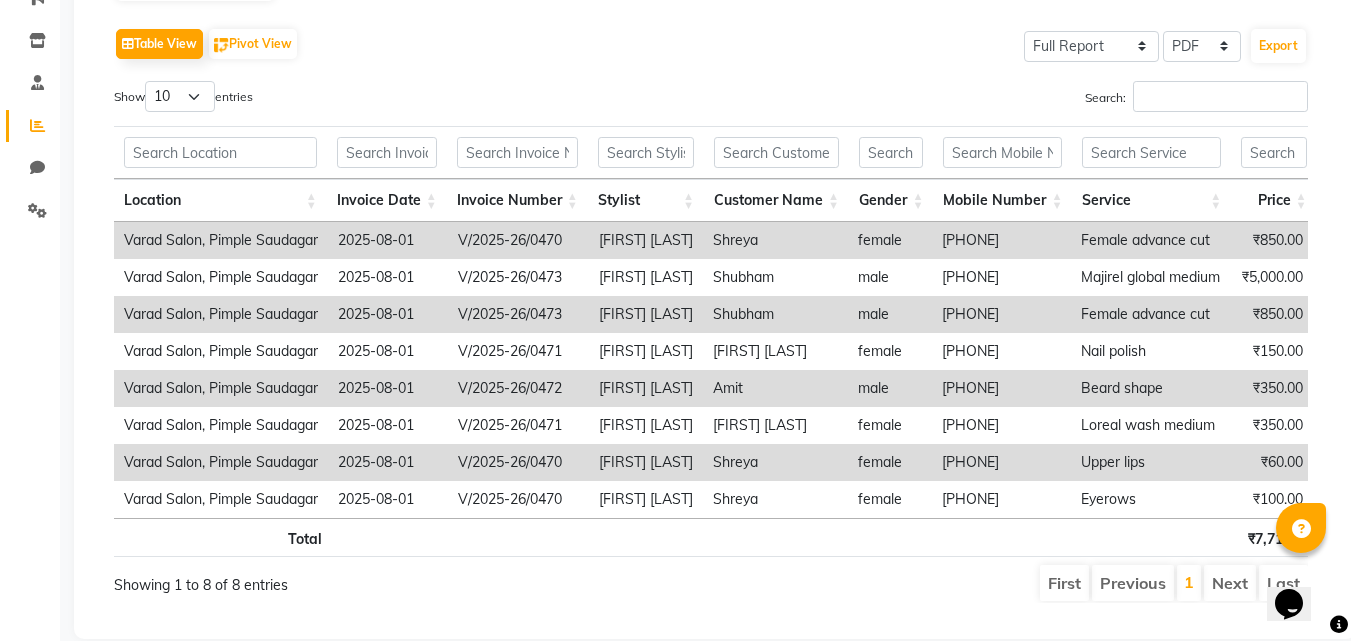scroll, scrollTop: 333, scrollLeft: 0, axis: vertical 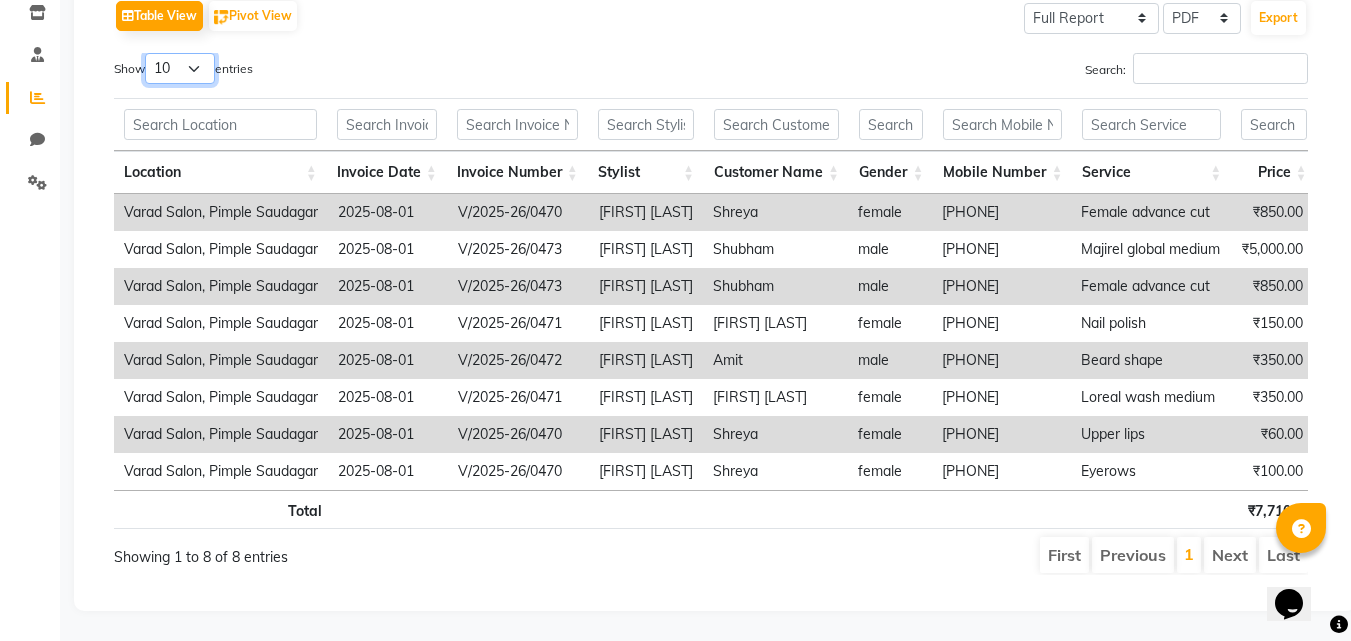 click on "10 25 50 100" at bounding box center [180, 68] 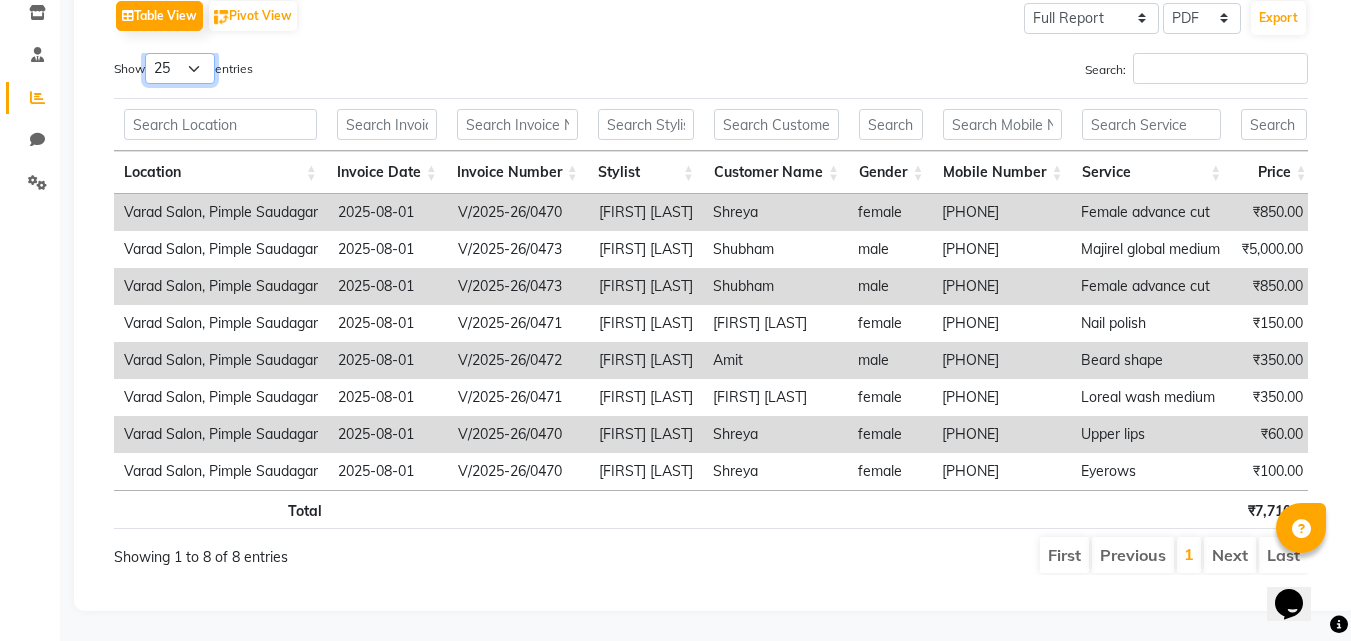 click on "10 25 50 100" at bounding box center [180, 68] 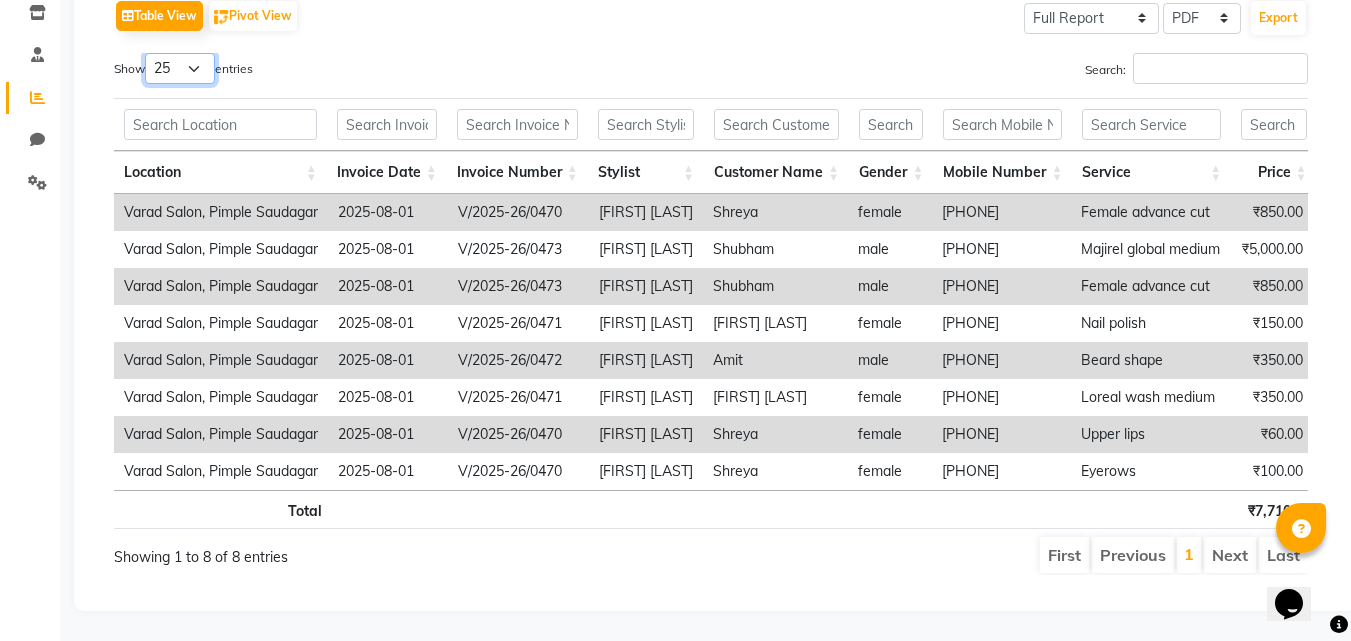 scroll, scrollTop: 0, scrollLeft: 291, axis: horizontal 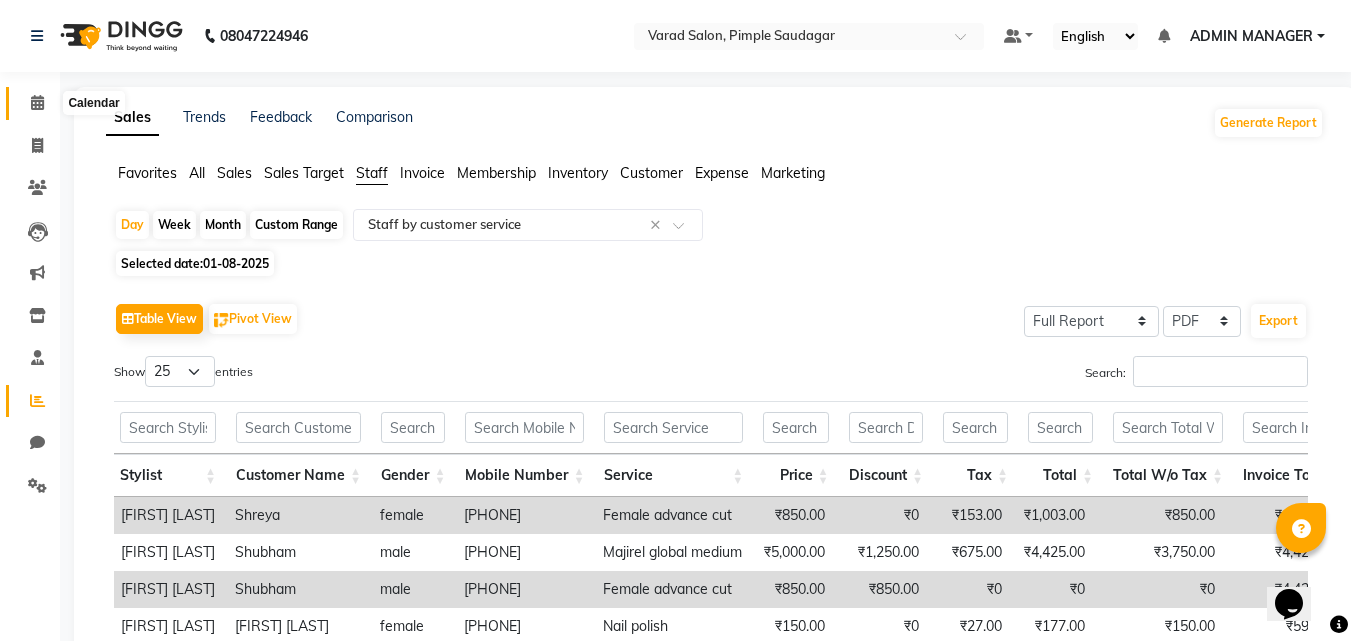 click 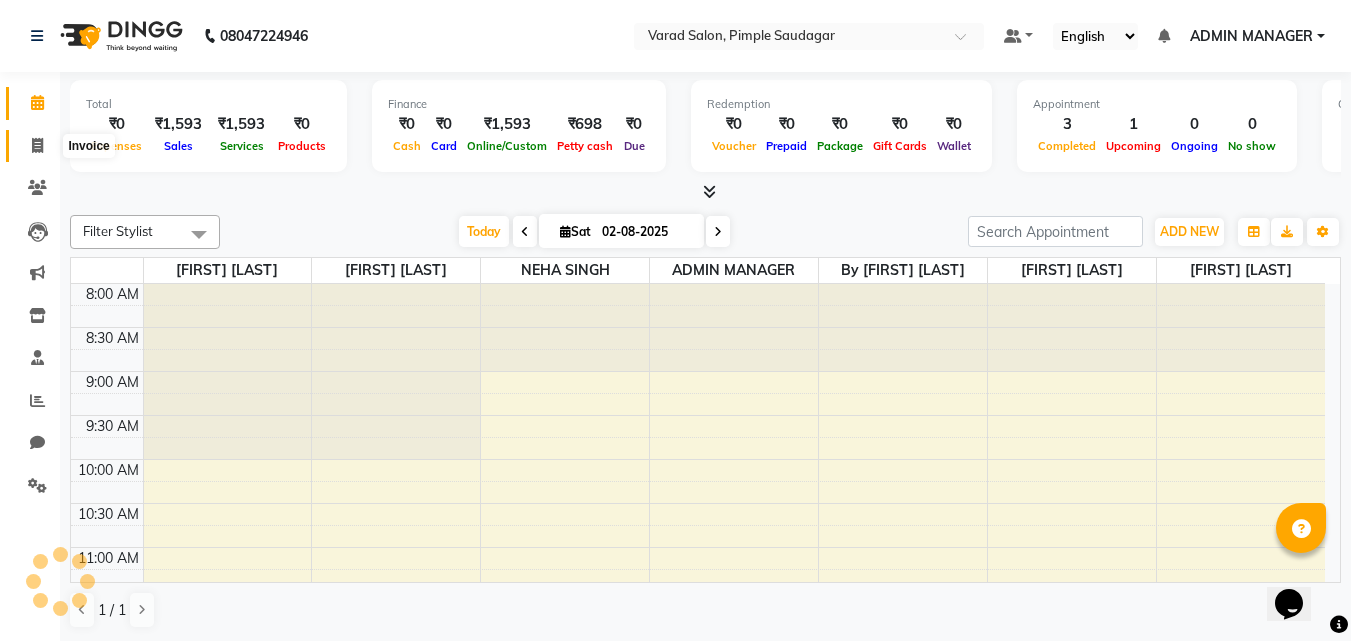 click 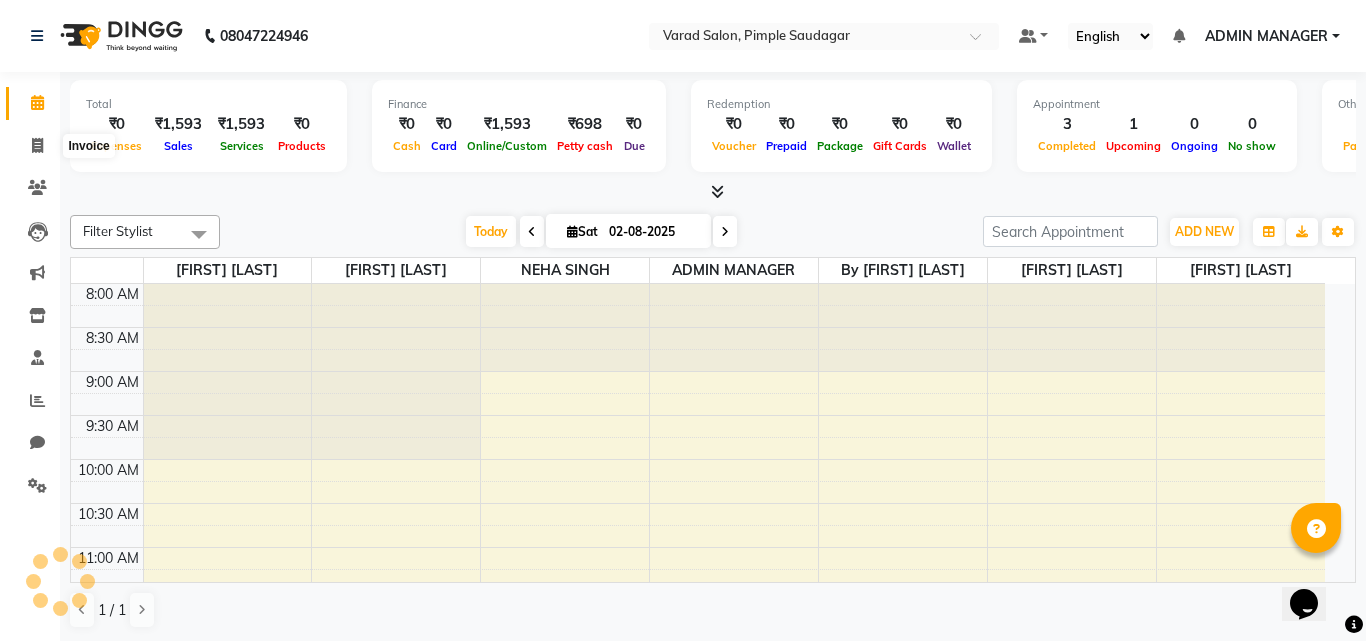 select on "service" 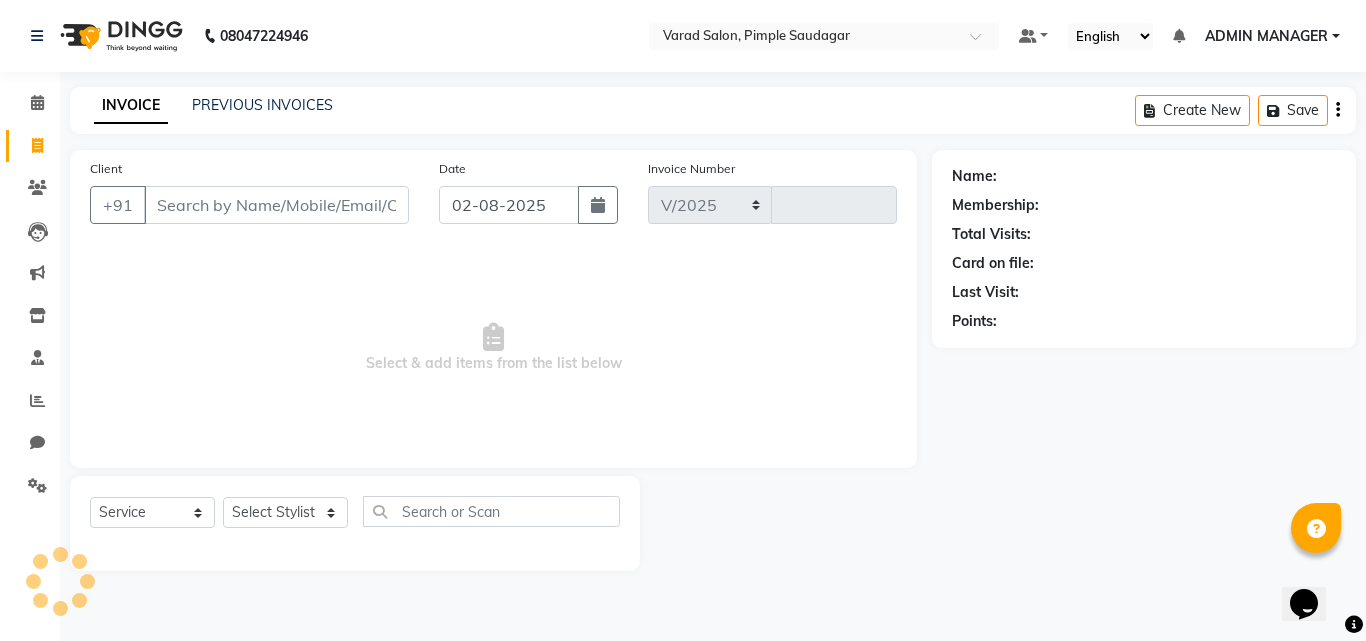 select on "7816" 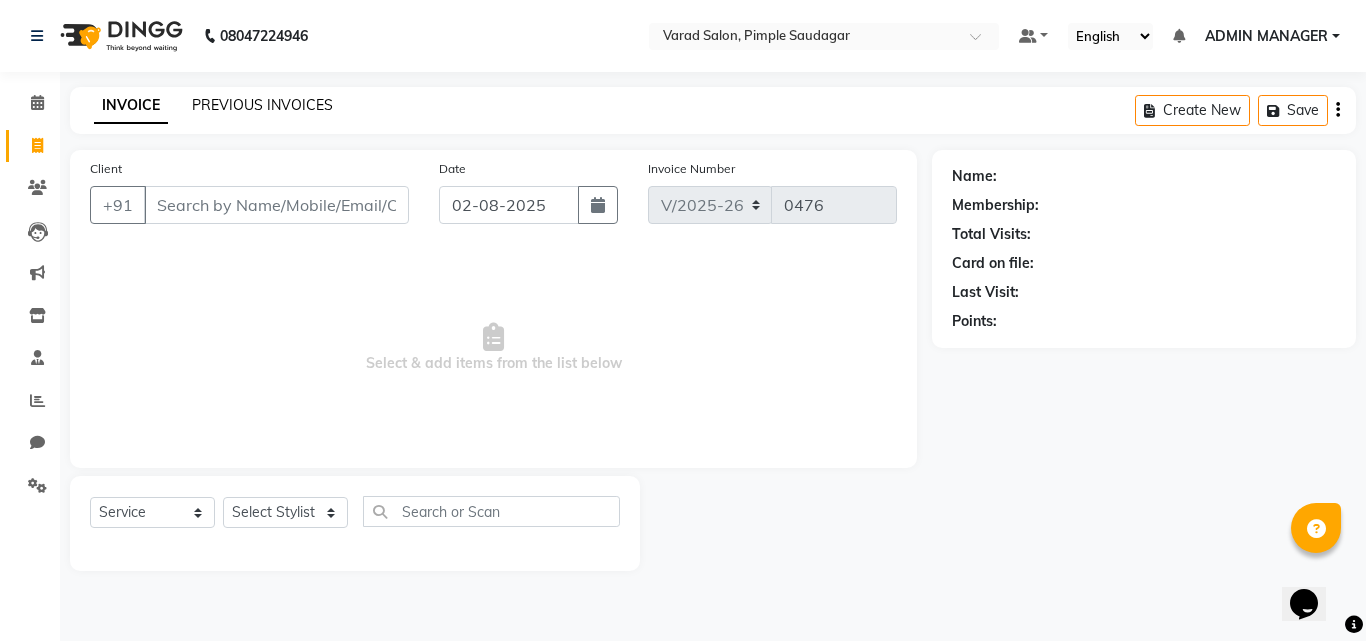 click on "PREVIOUS INVOICES" 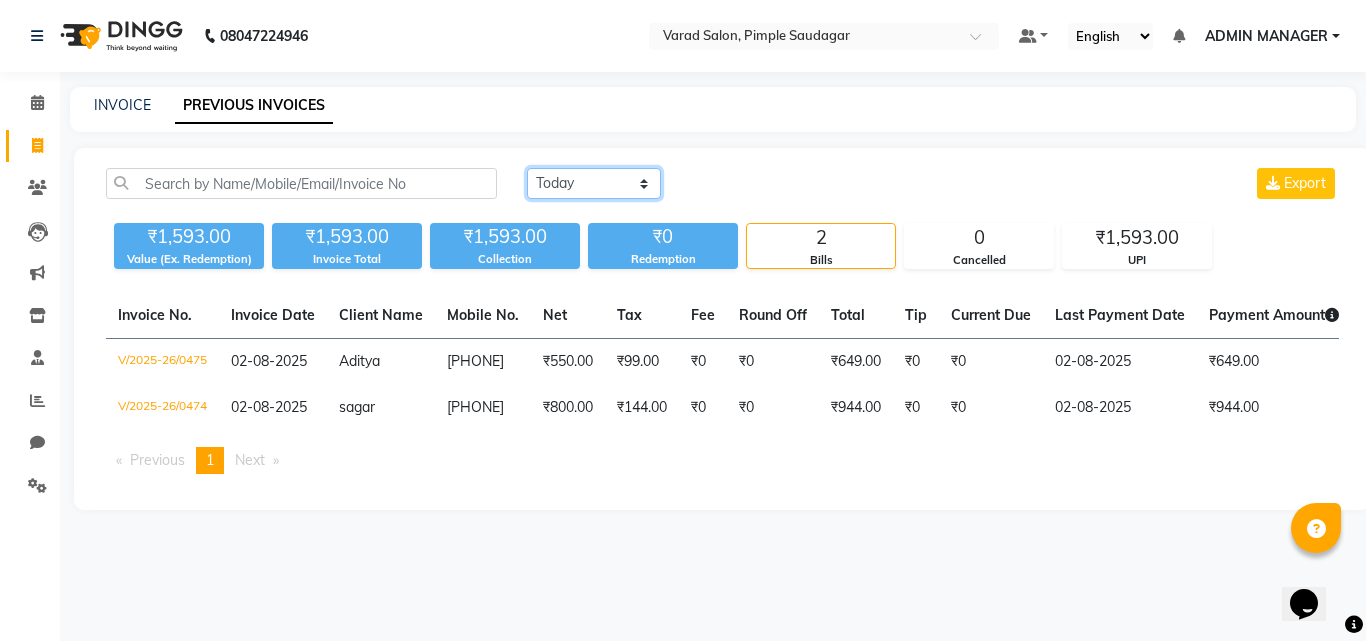 click on "Today Yesterday Custom Range" 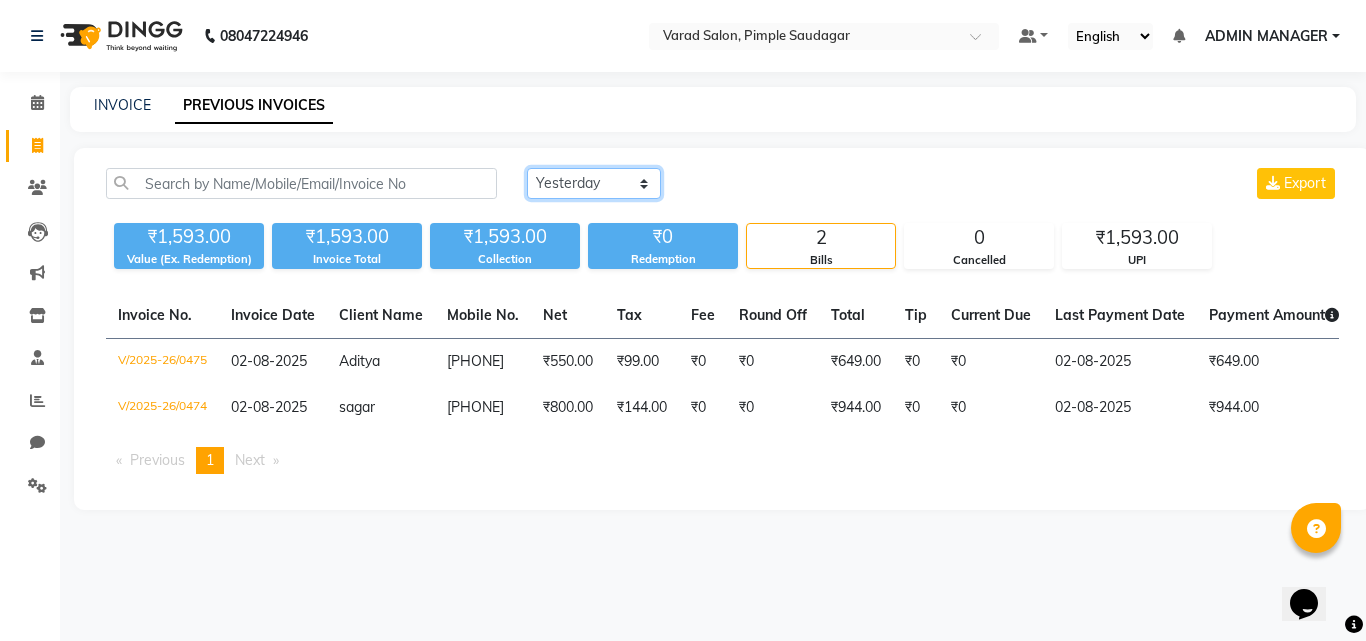 click on "Today Yesterday Custom Range" 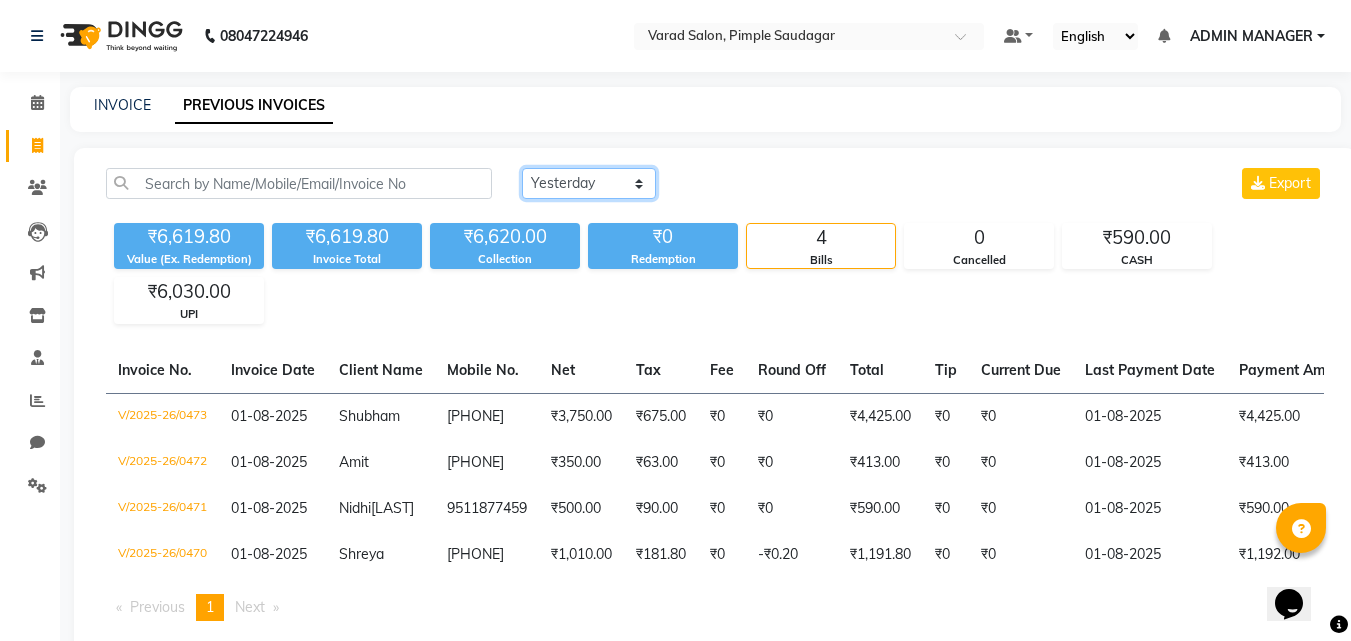 scroll, scrollTop: 61, scrollLeft: 0, axis: vertical 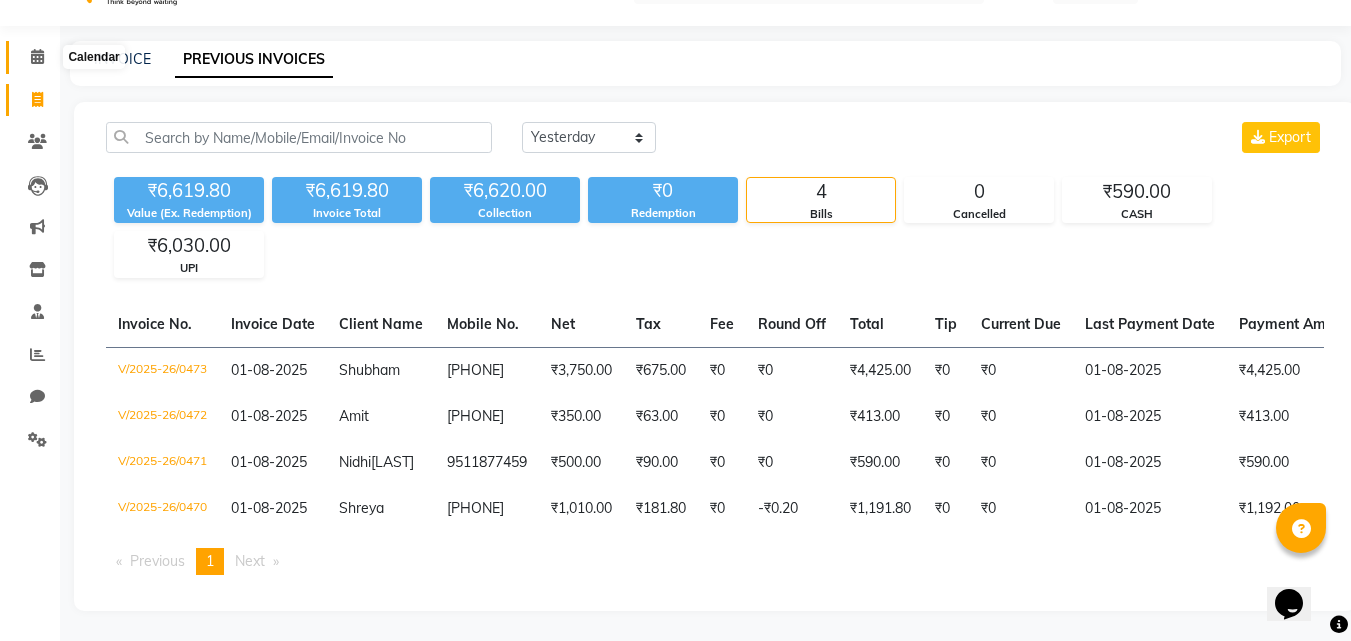 click 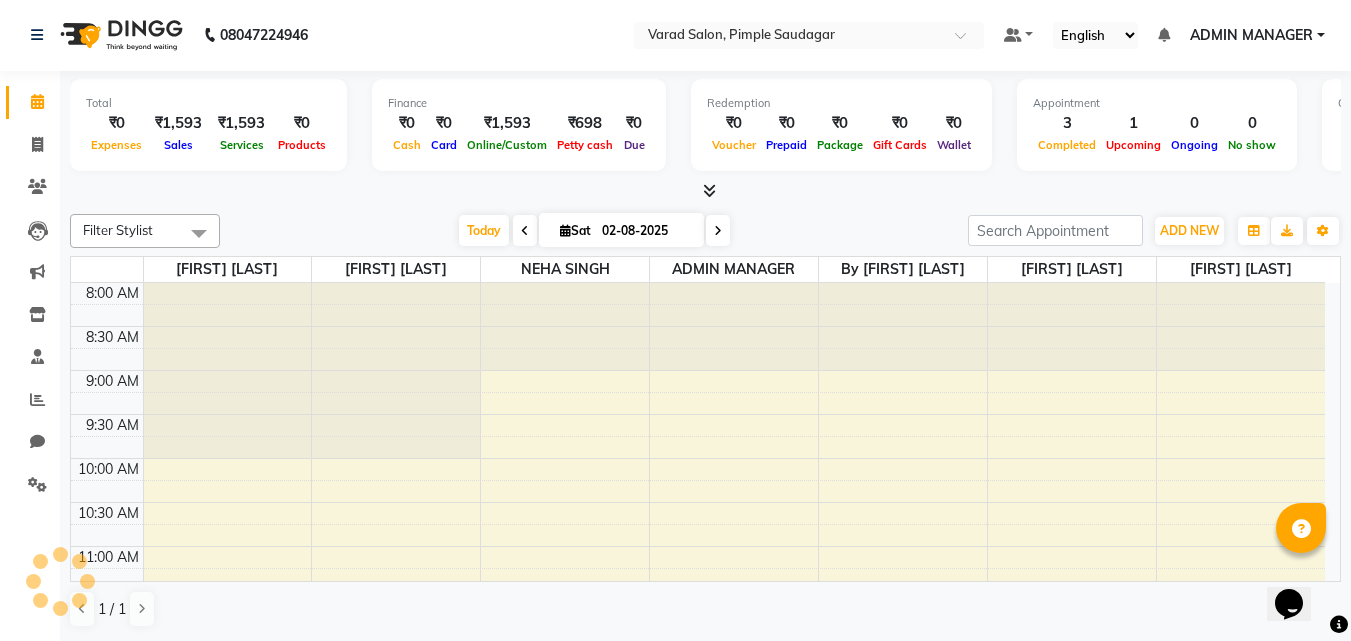 scroll, scrollTop: 0, scrollLeft: 0, axis: both 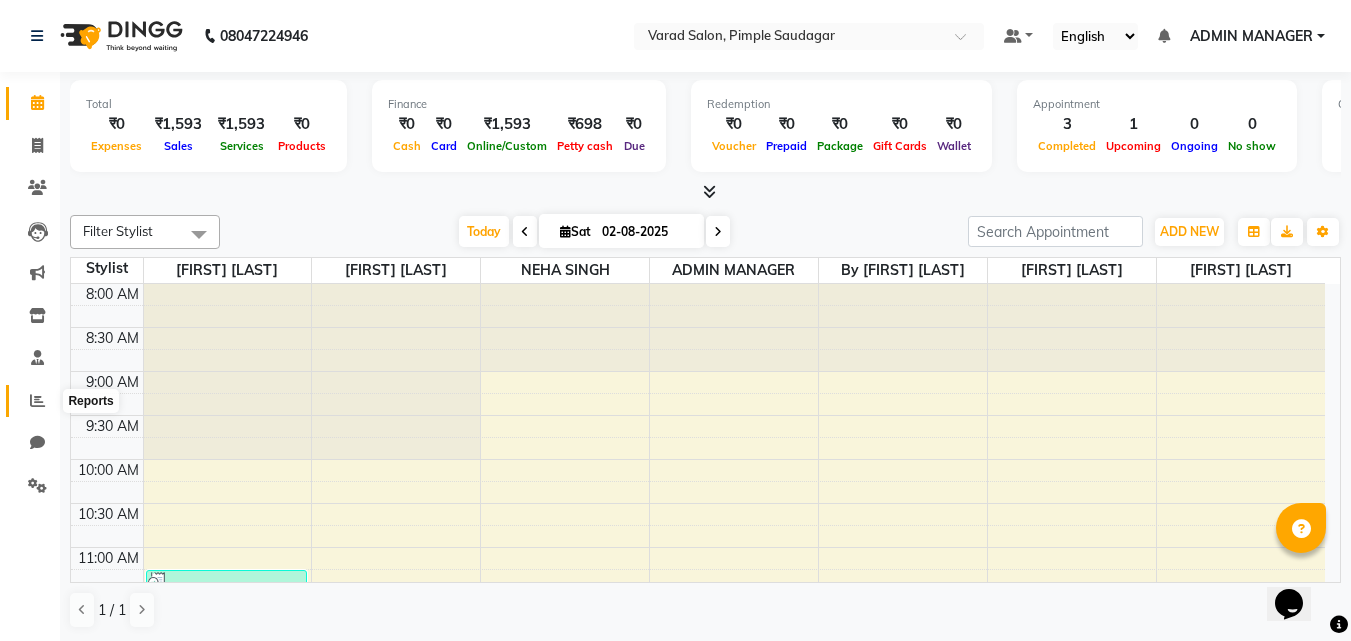 click 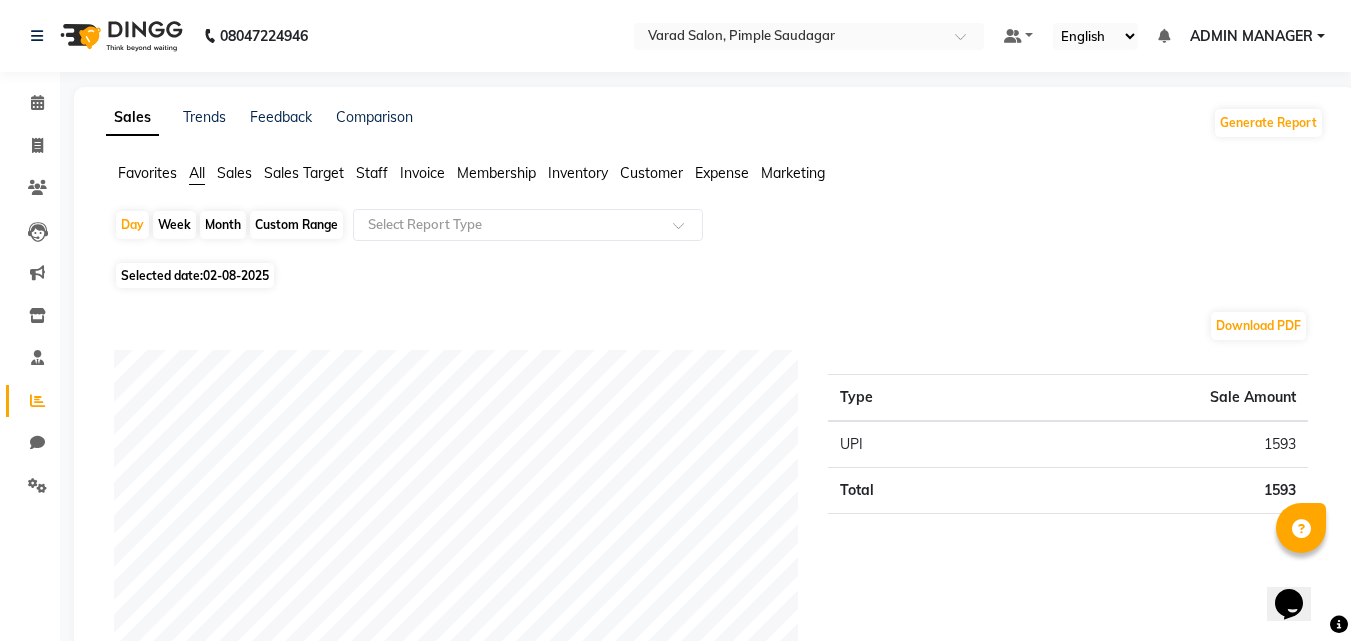 click on "Month" 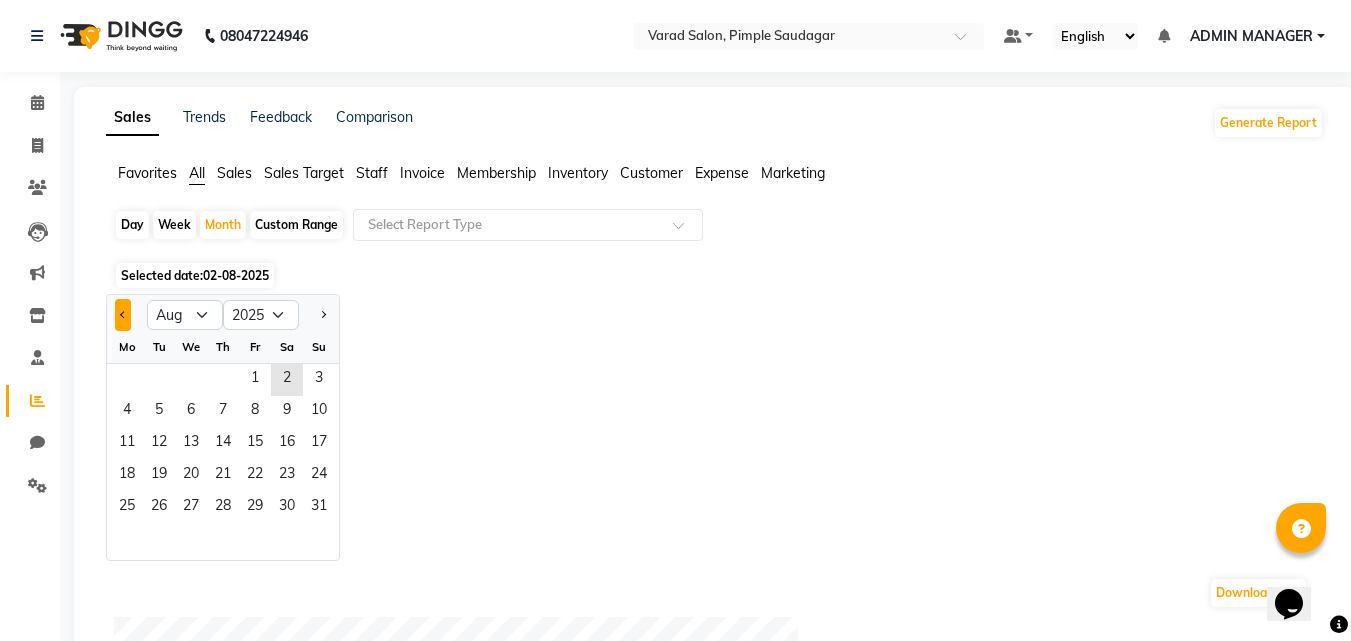 click 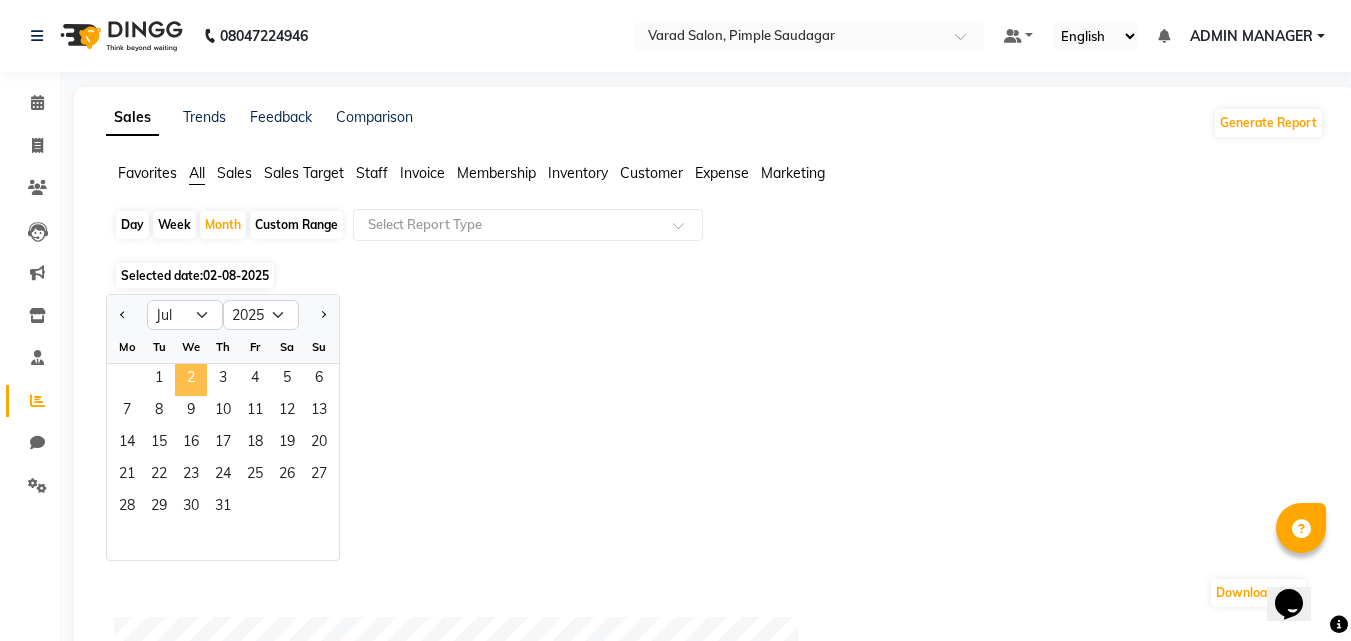 click on "2" 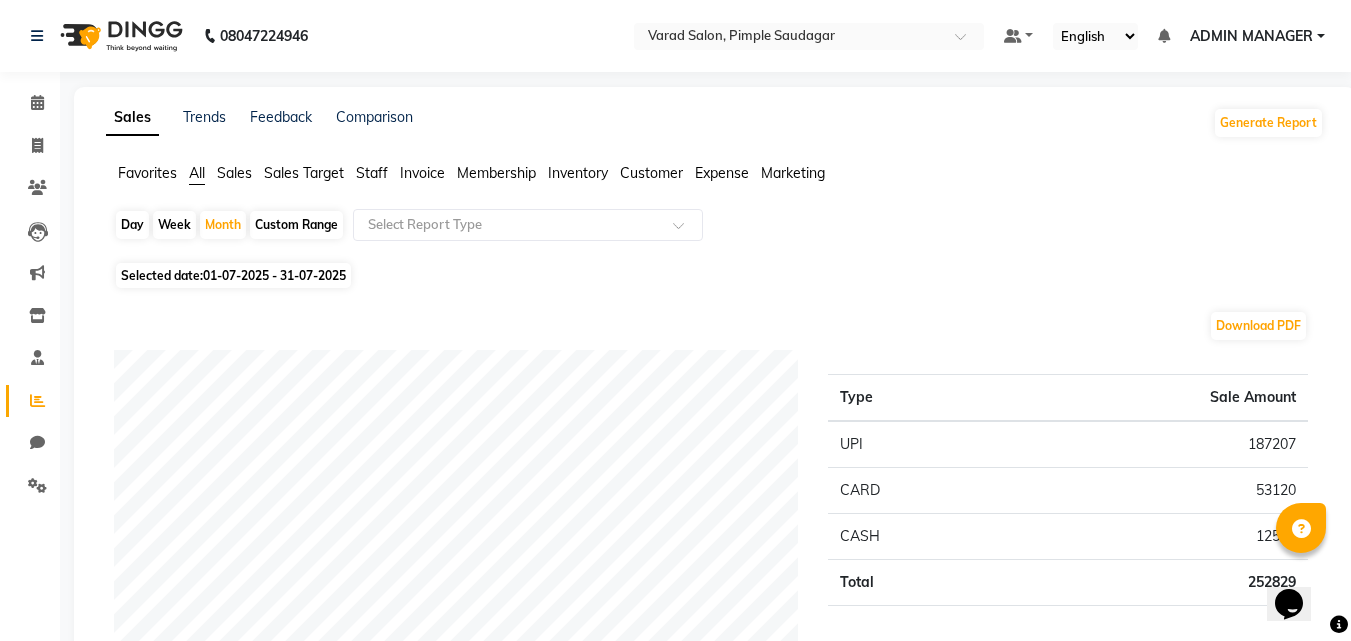 click on "Staff" 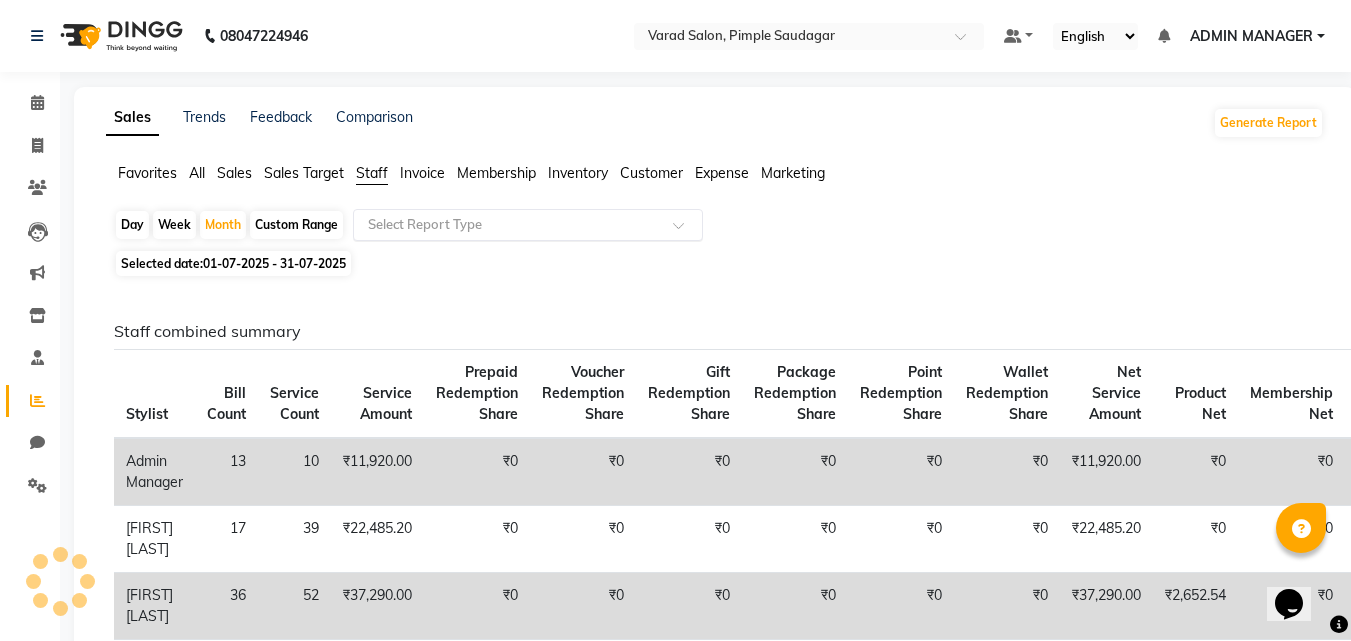 click 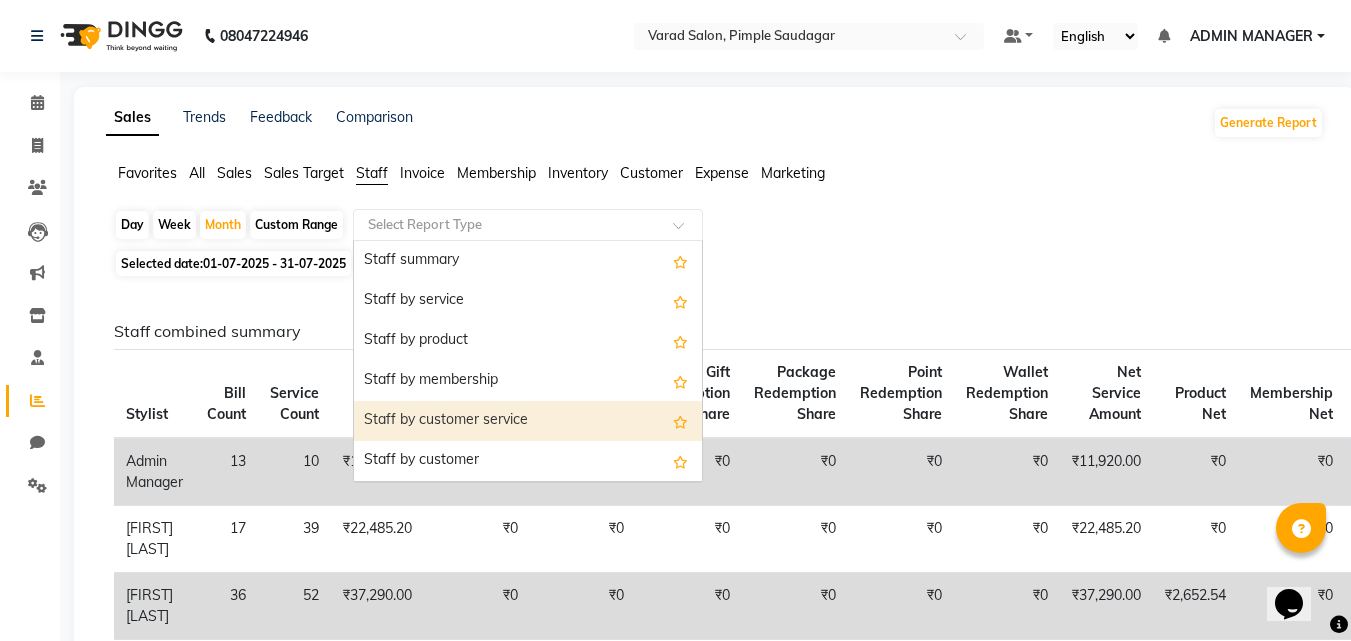 click on "Staff by customer service" at bounding box center (528, 421) 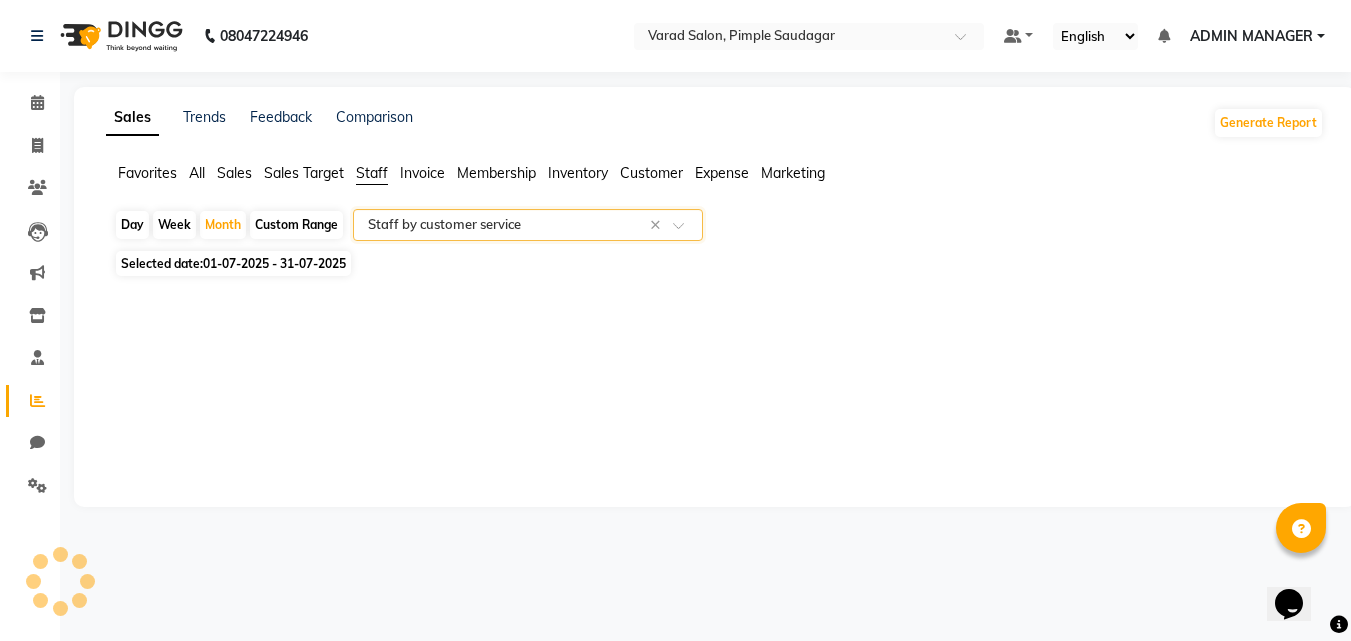 select on "full_report" 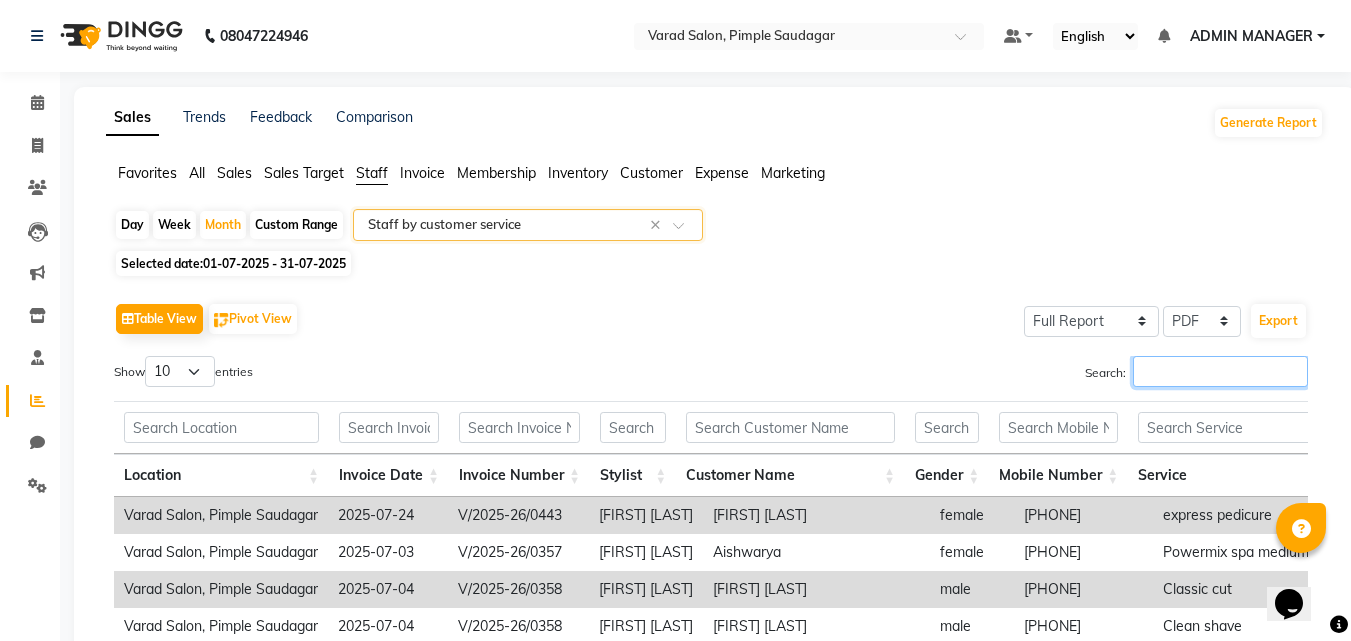click on "Search:" at bounding box center (1220, 371) 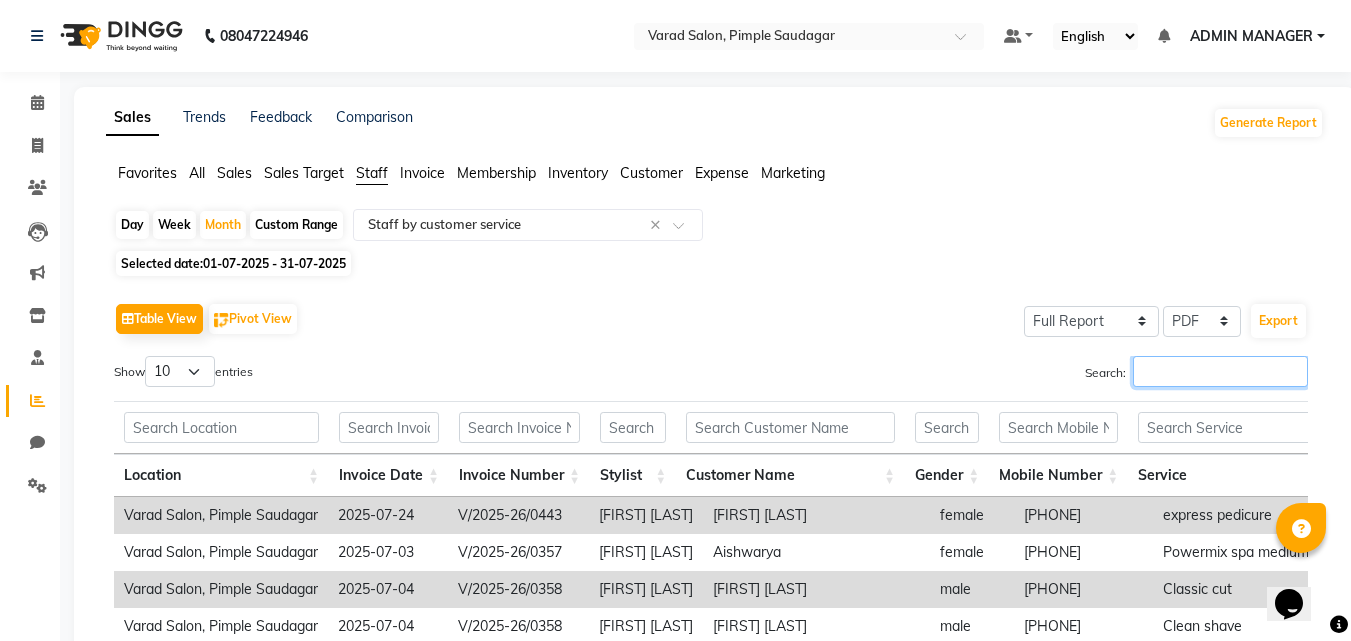 type on "h" 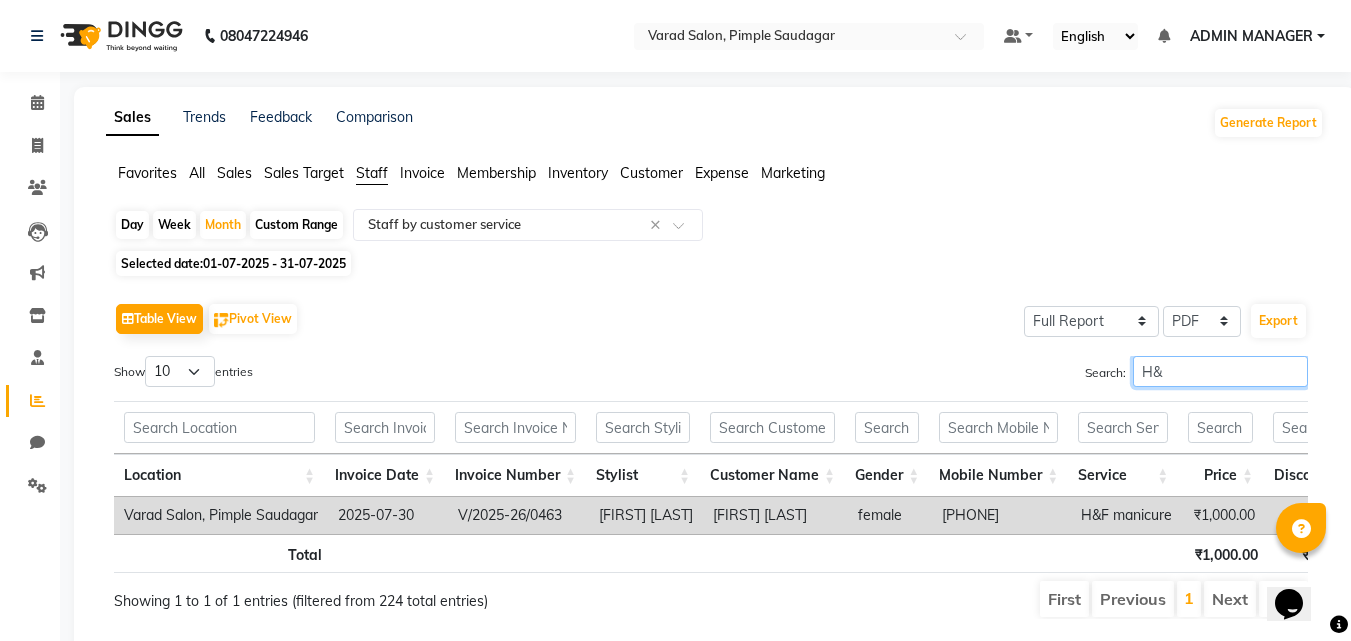 scroll, scrollTop: 0, scrollLeft: 45, axis: horizontal 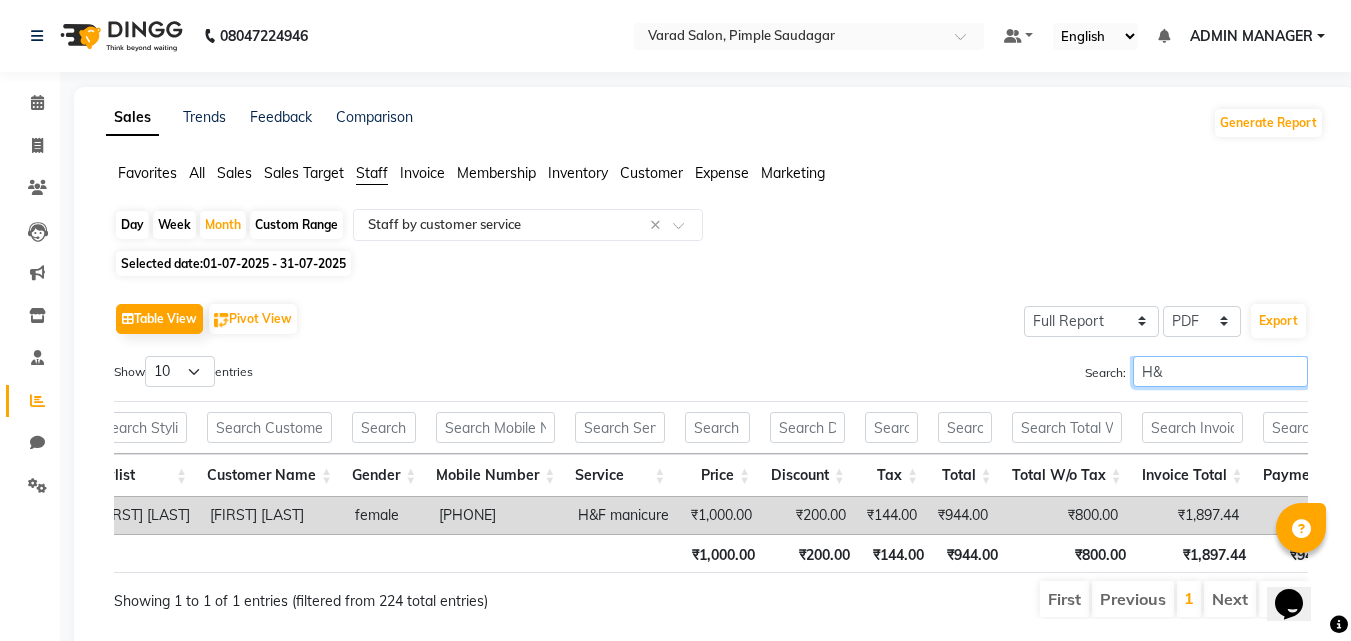 type on "H&" 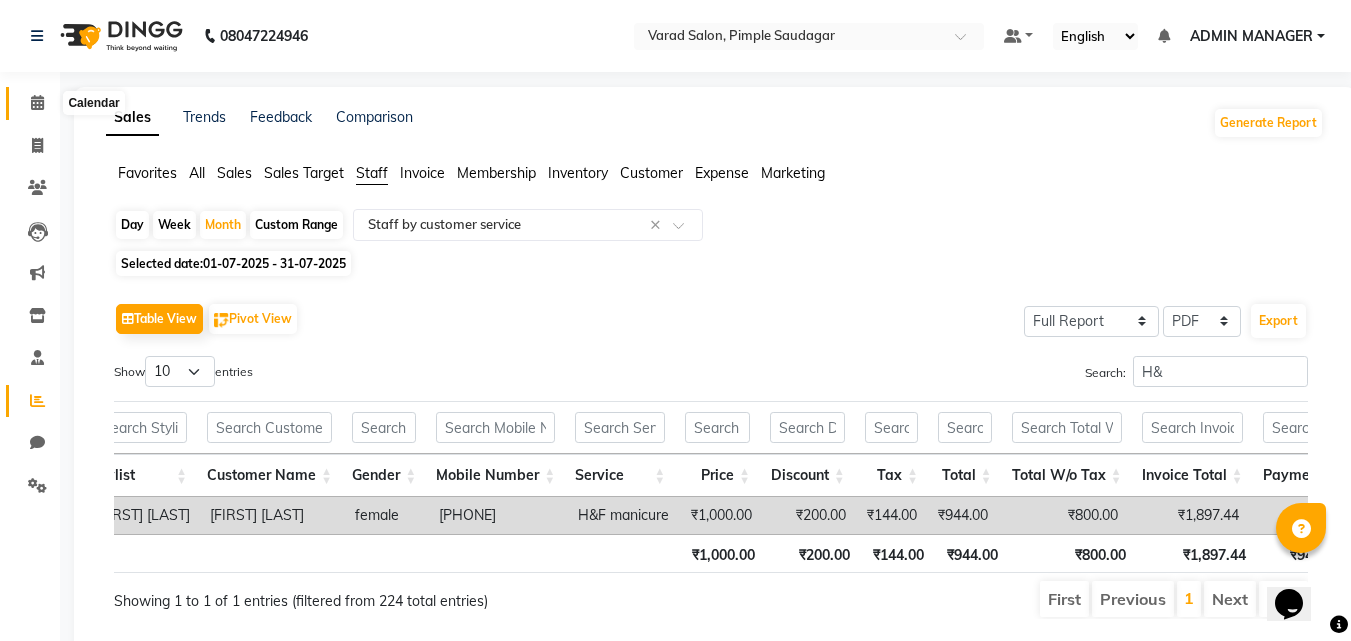 click 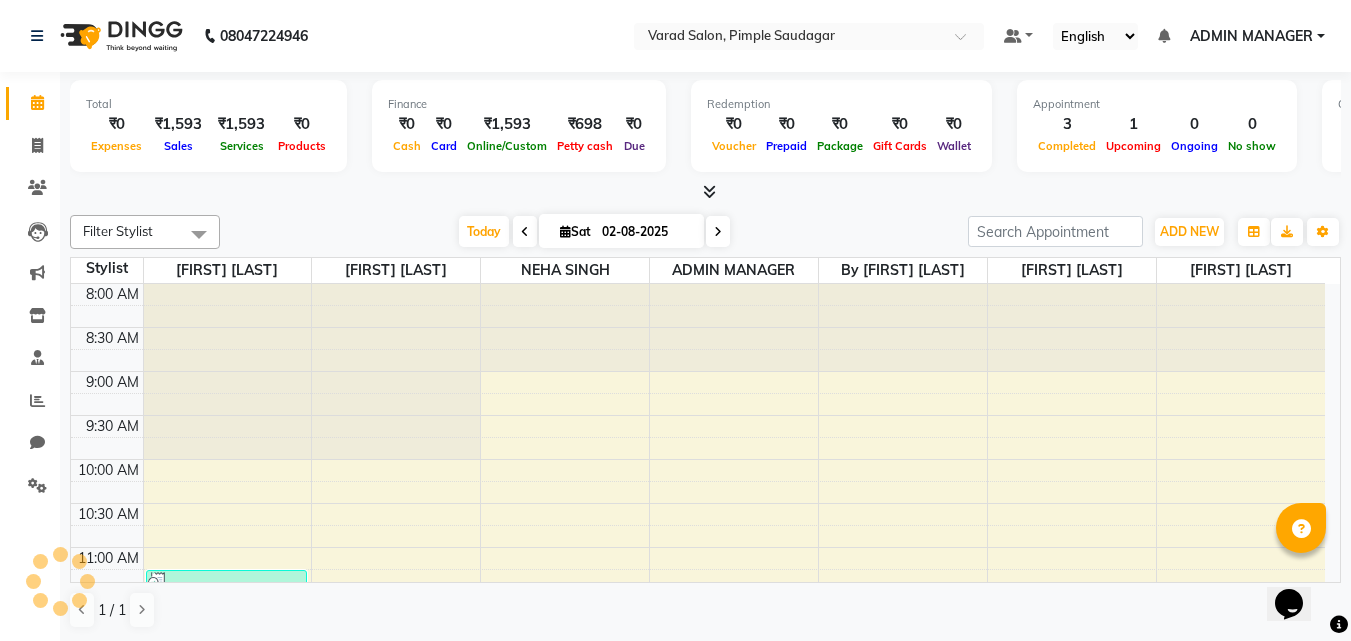 scroll, scrollTop: 0, scrollLeft: 0, axis: both 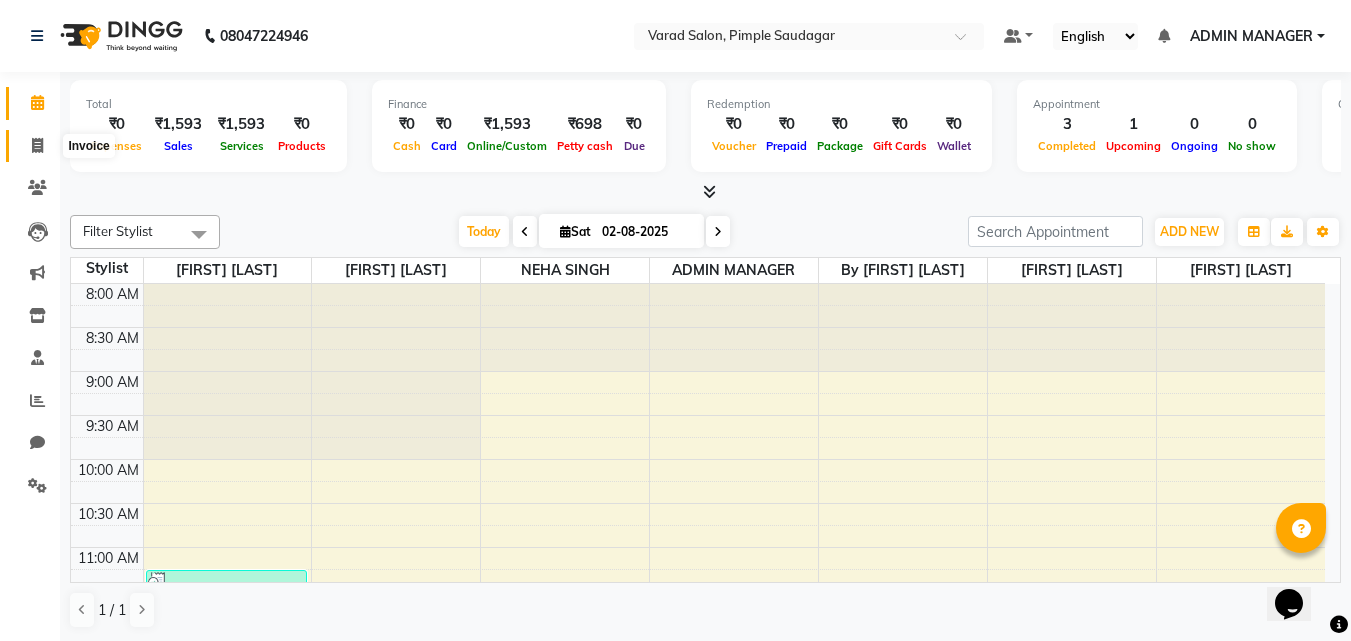 click 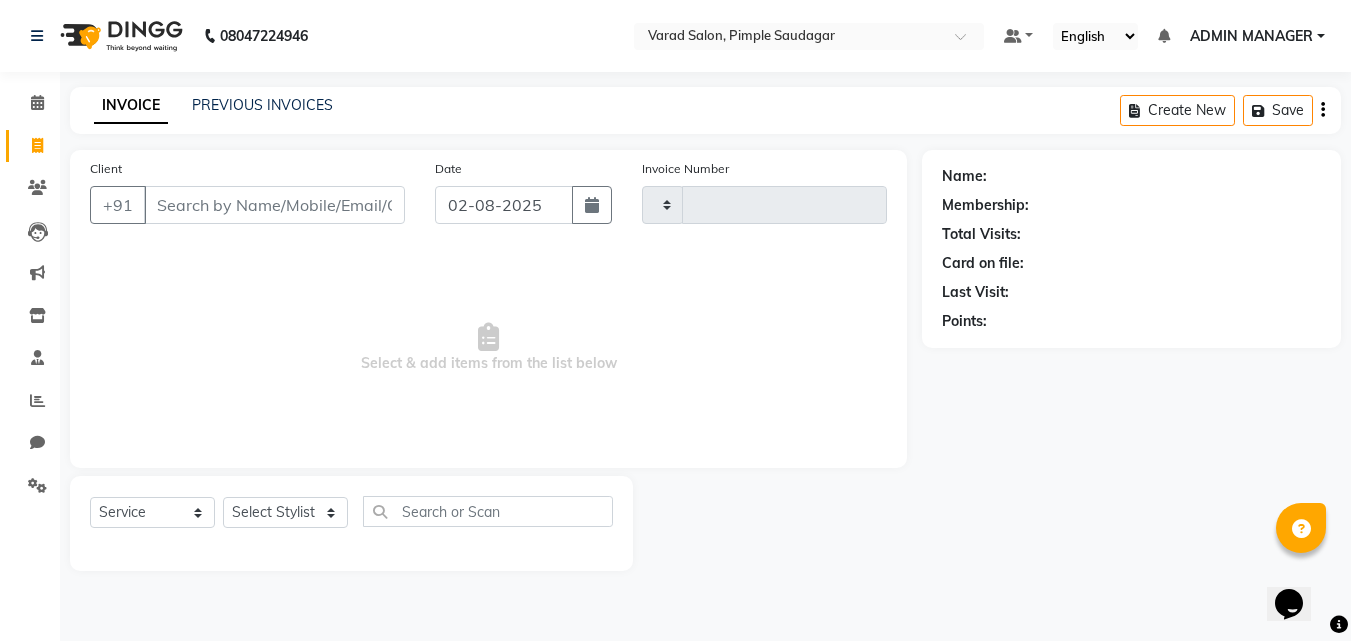 type on "0476" 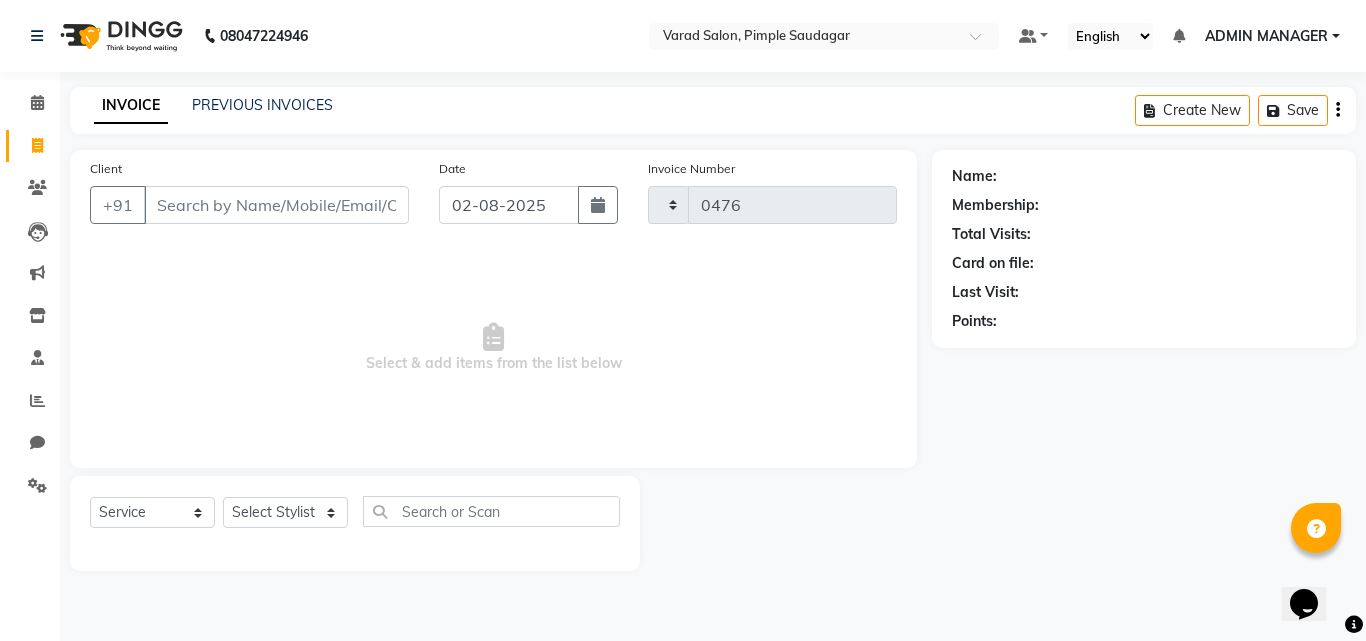 select on "7816" 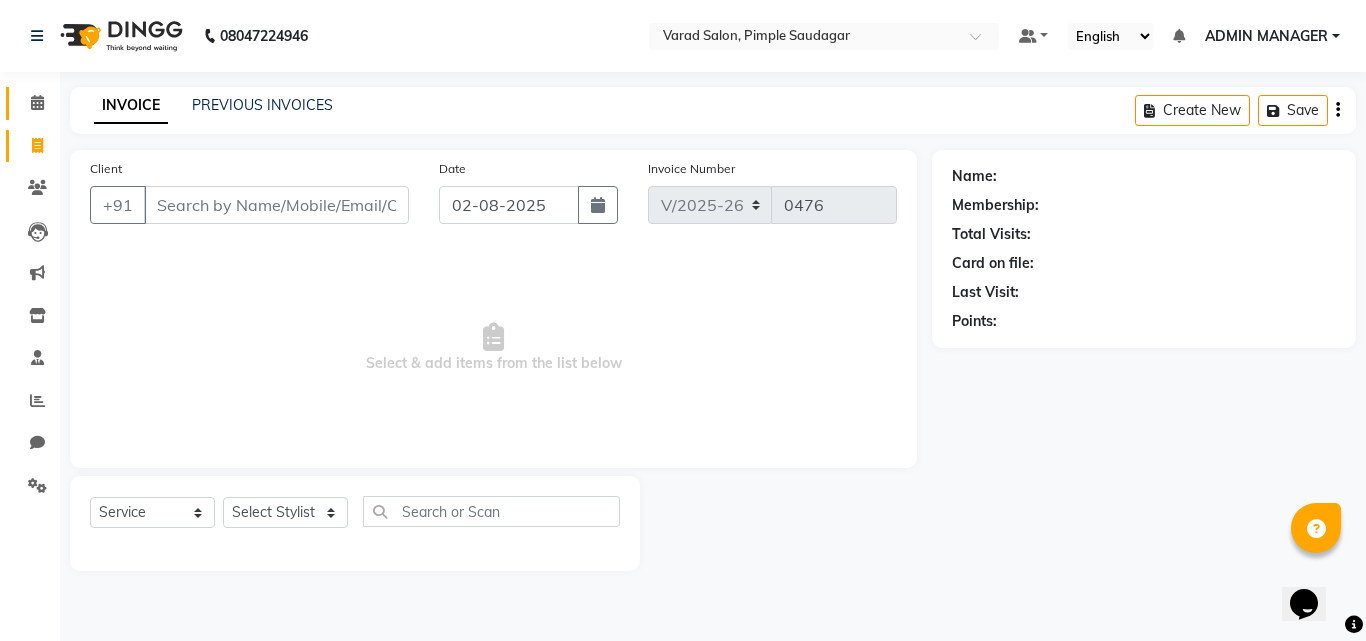 click on "Calendar" 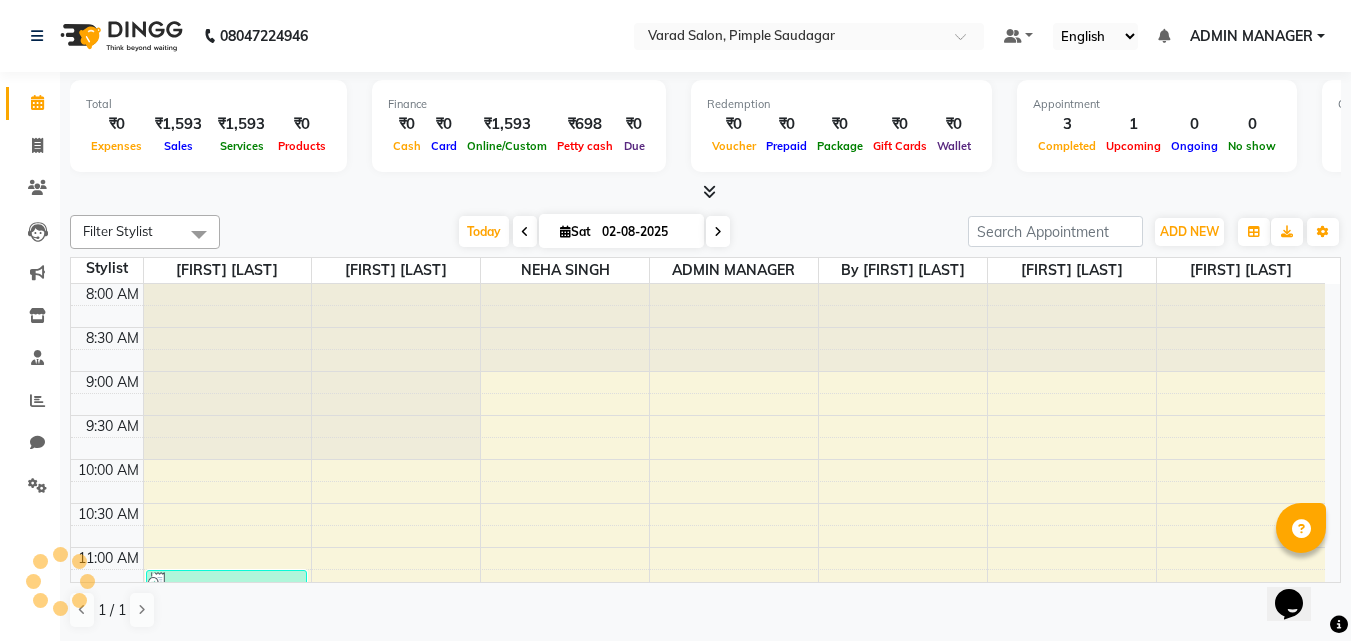 scroll, scrollTop: 0, scrollLeft: 0, axis: both 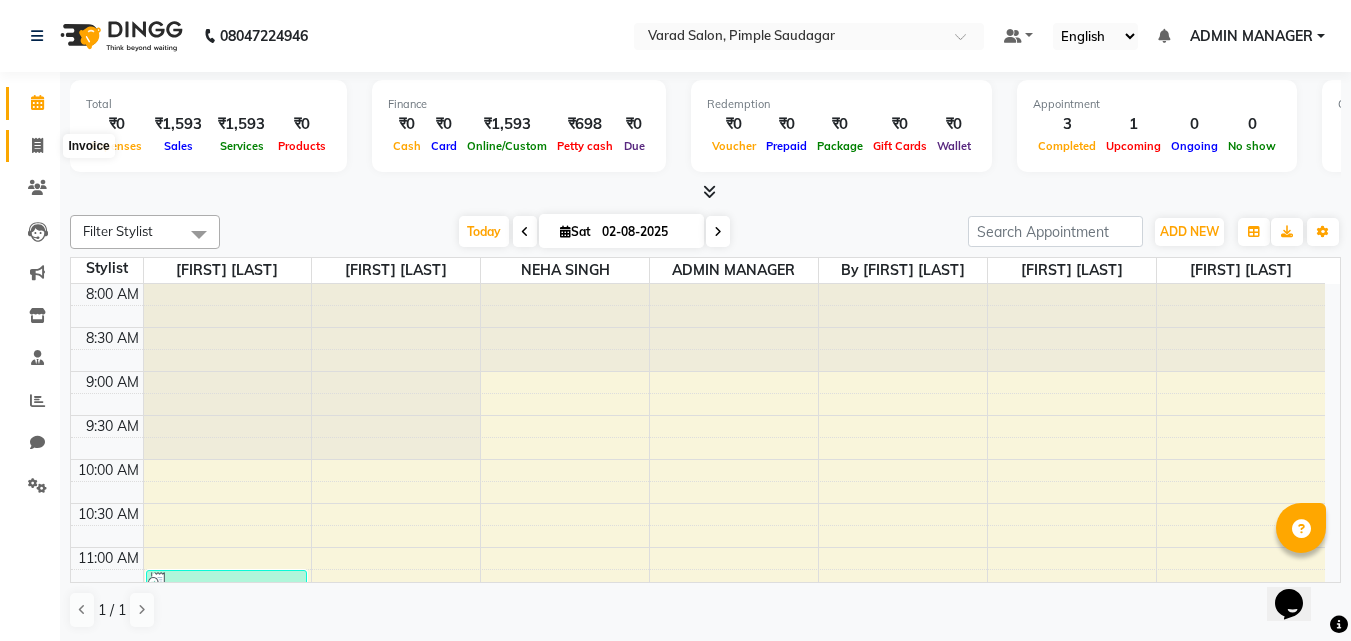 click 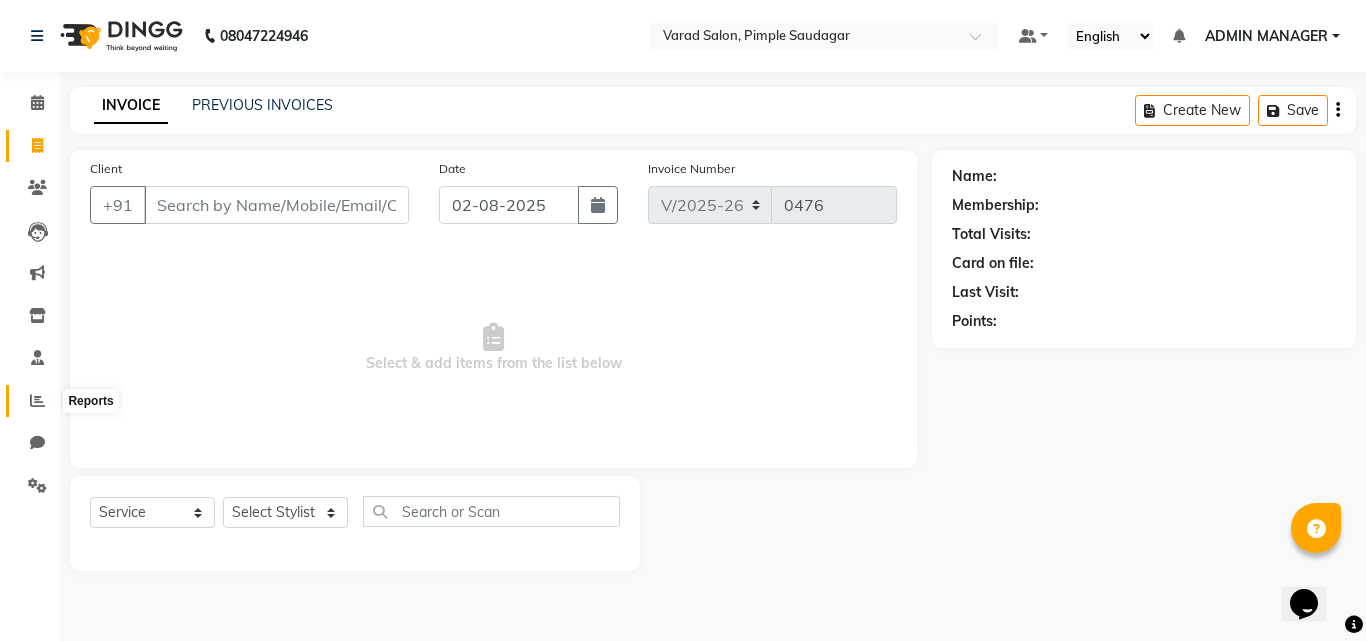 click 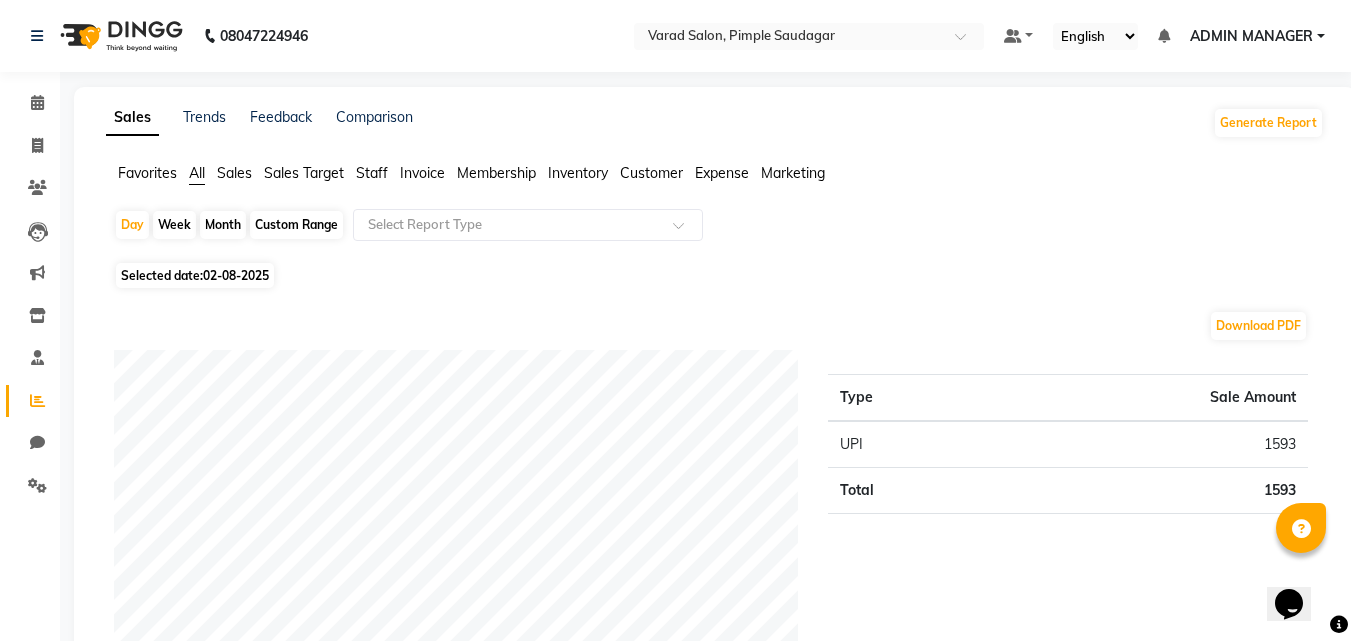 click on "Month" 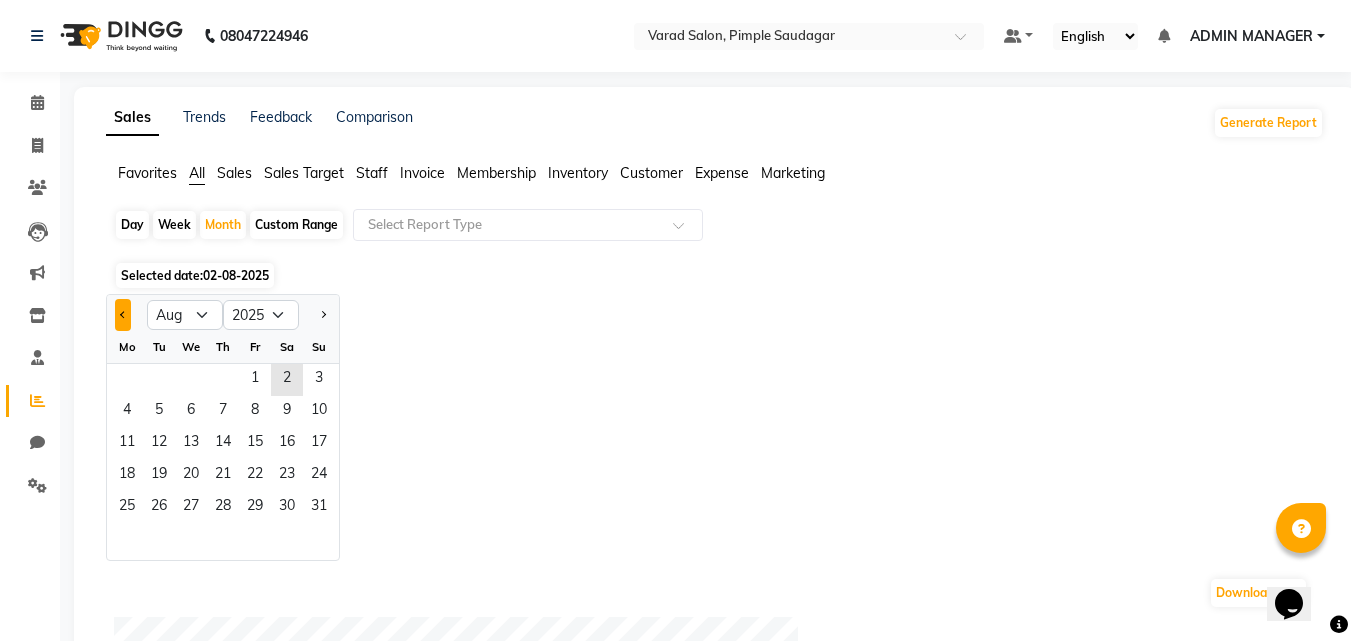 click 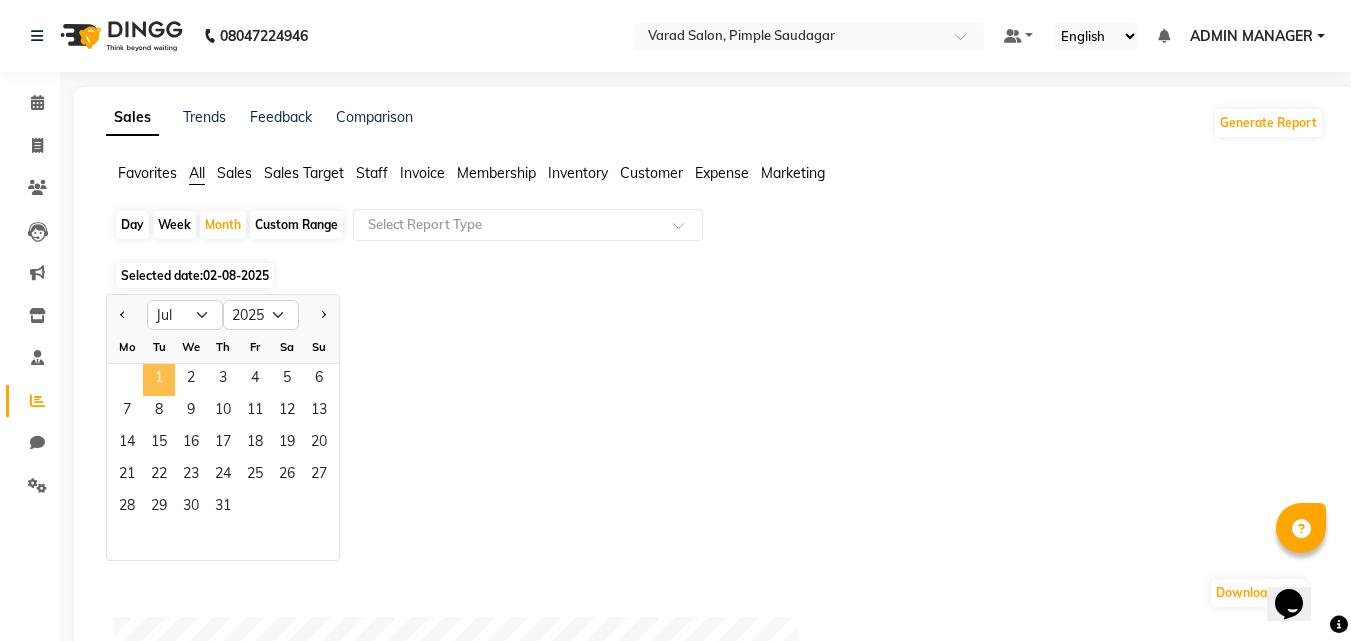 click on "1" 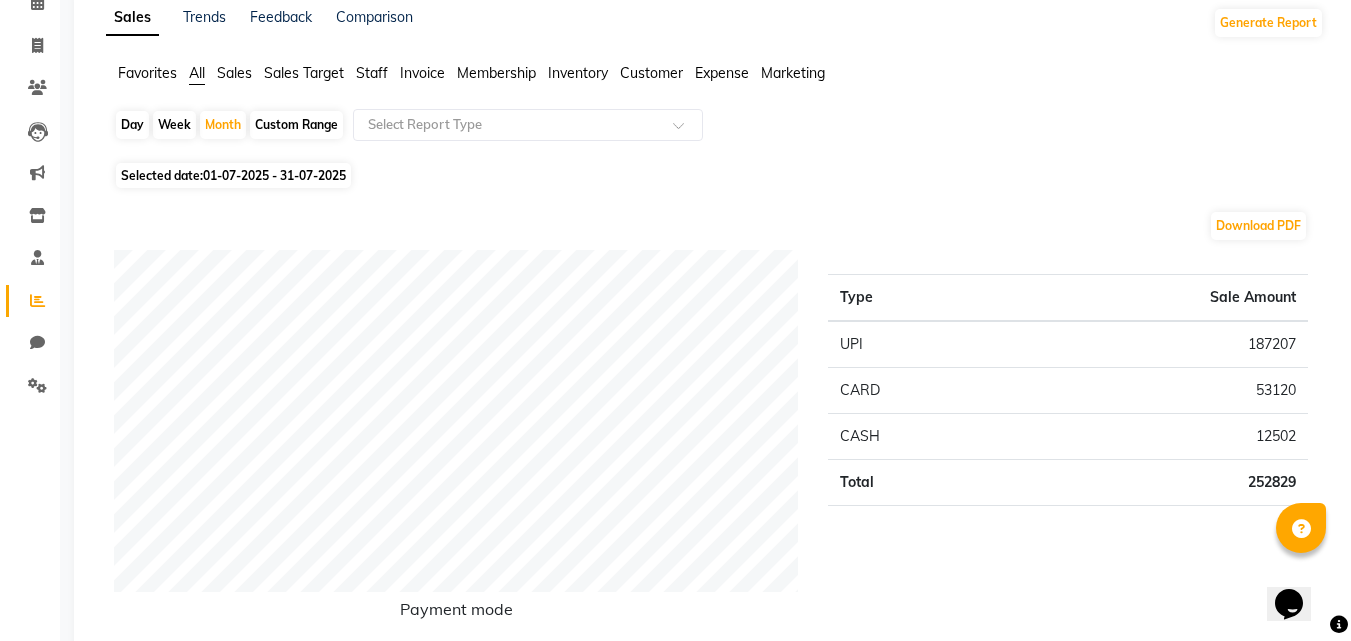 scroll, scrollTop: 0, scrollLeft: 0, axis: both 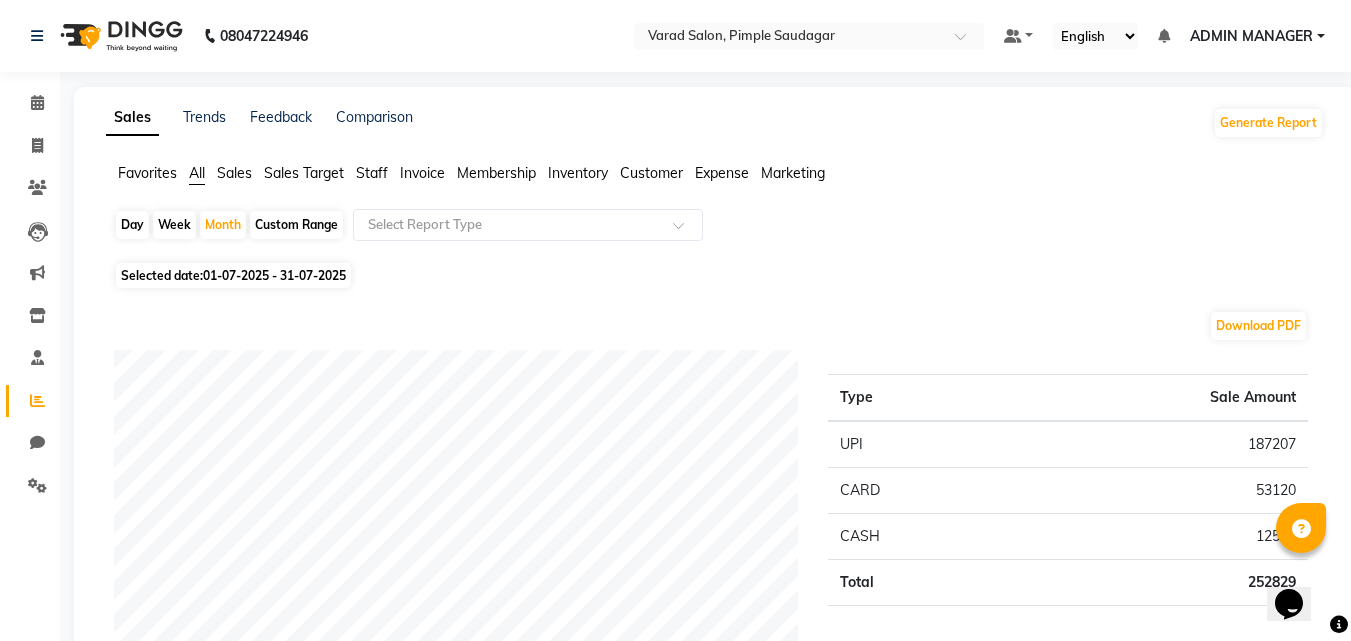 click on "Week" 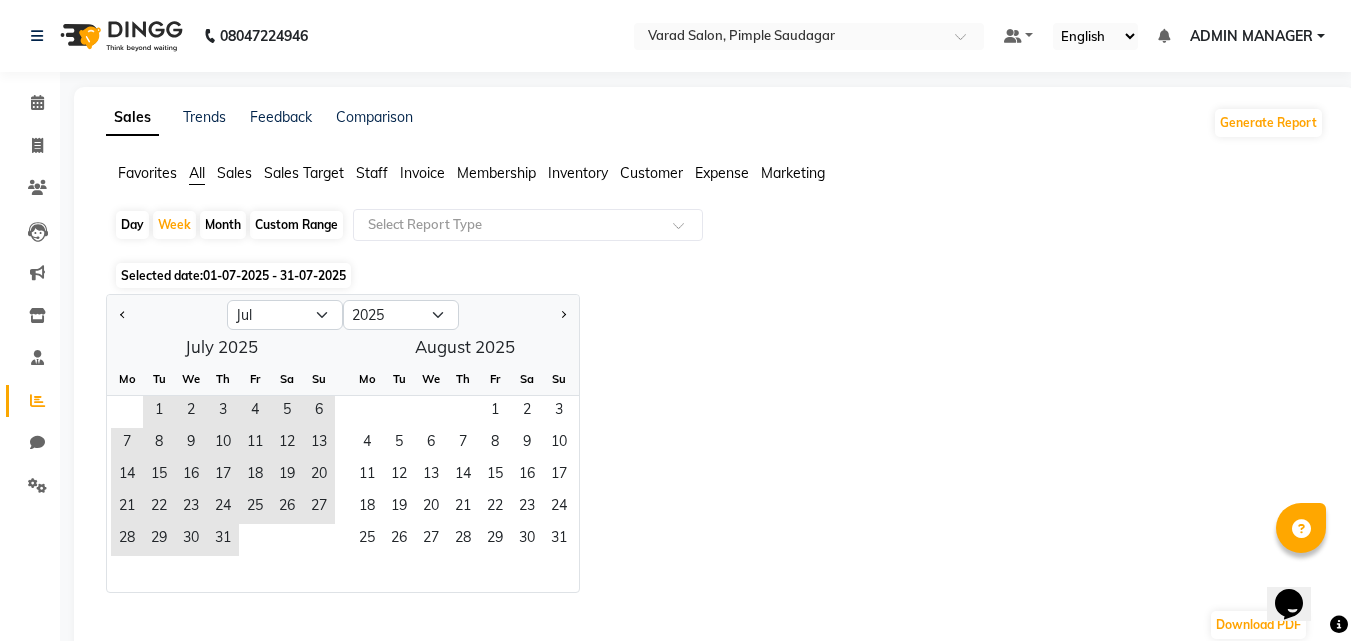 click on "Day" 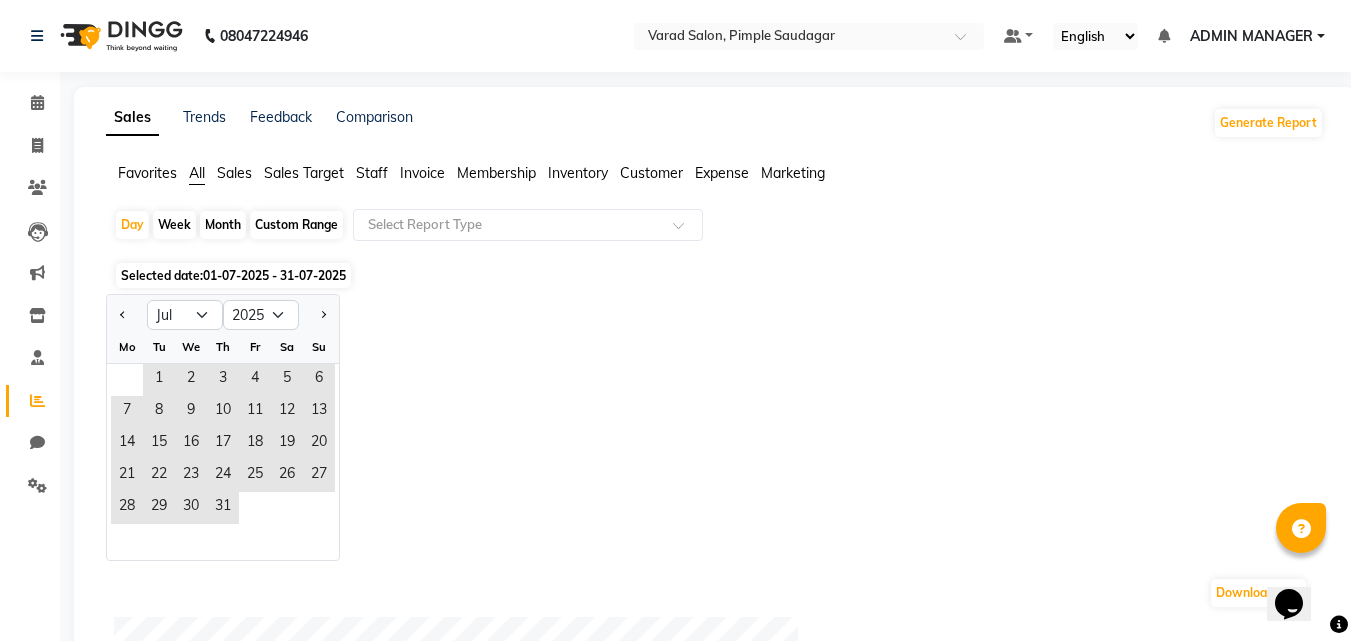 click on "Month" 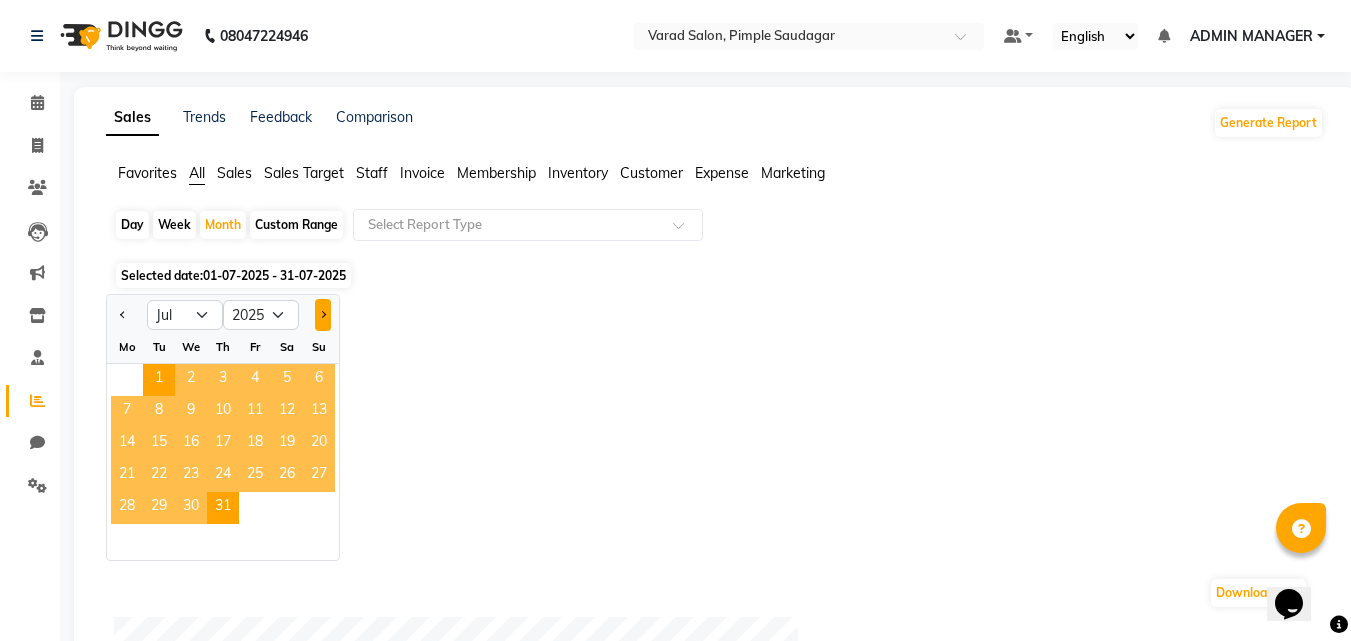 click 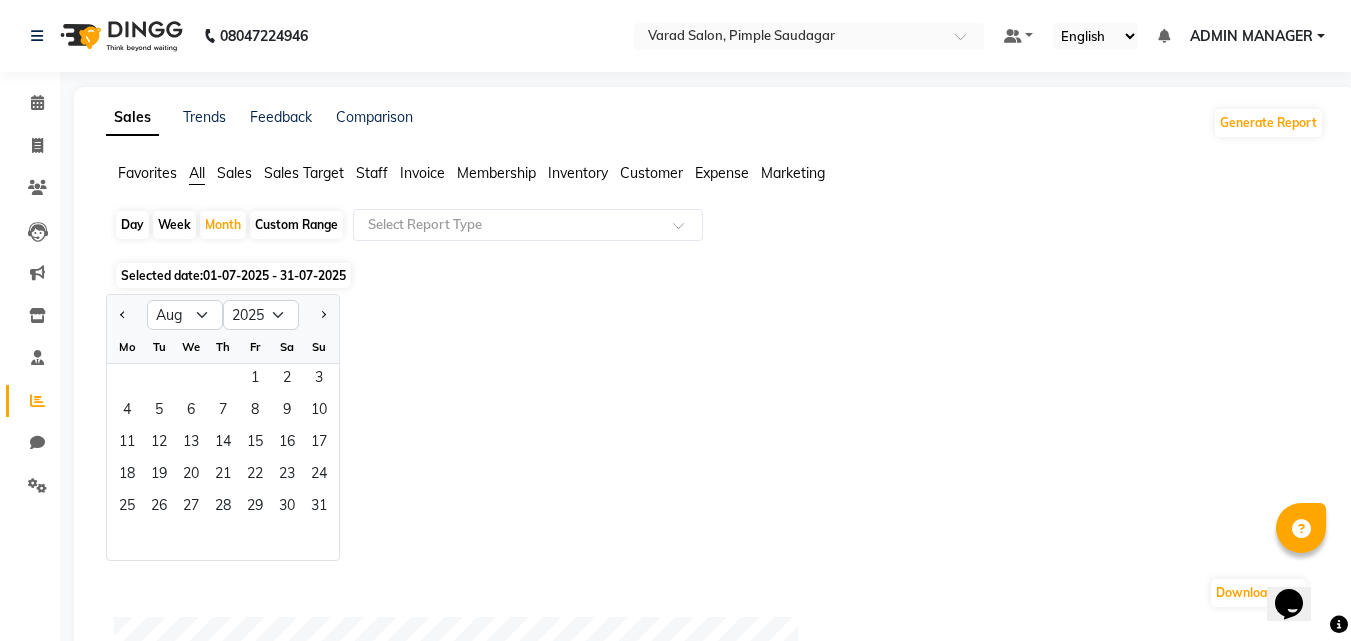 click on "Jan Feb Mar Apr May Jun Jul Aug Sep Oct Nov Dec 2015 2016 2017 2018 2019 2020 2021 2022 2023 2024 2025 2026 2027 2028 2029 2030 2031 2032 2033 2034 2035 Mo Tu We Th Fr Sa Su  1   2   3   4   5   6   7   8   9   10   11   12   13   14   15   16   17   18   19   20   21   22   23   24   25   26   27   28   29   30   31" 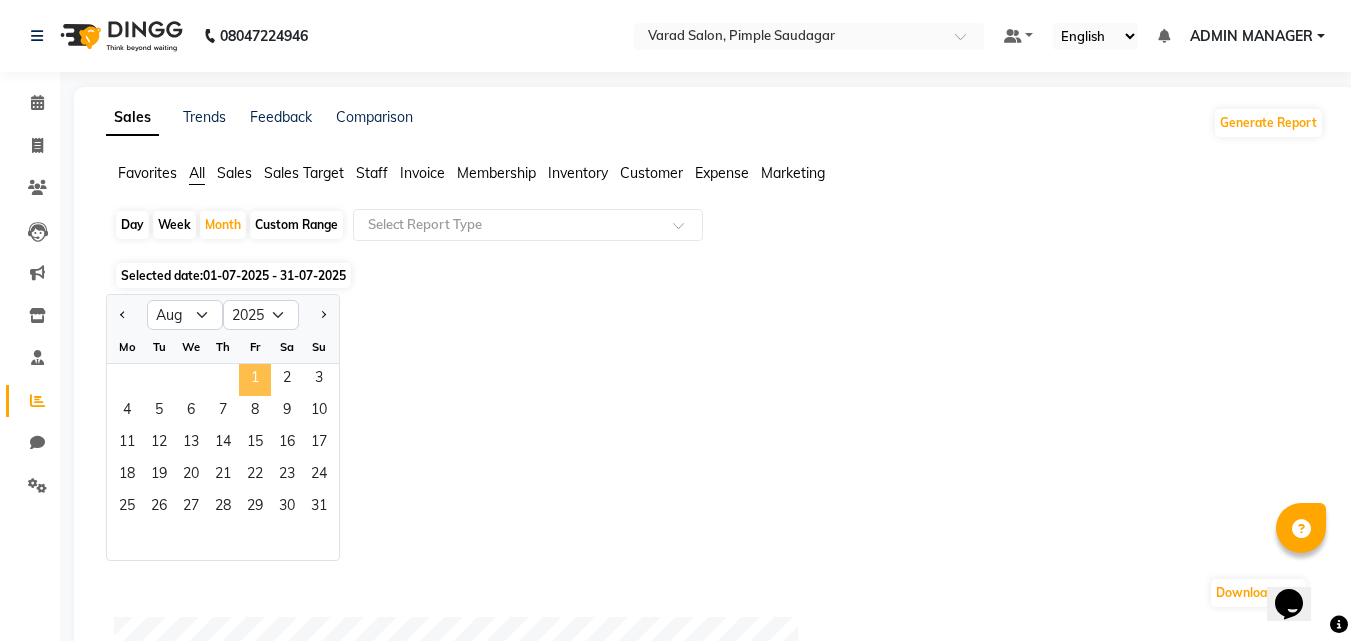 click on "1" 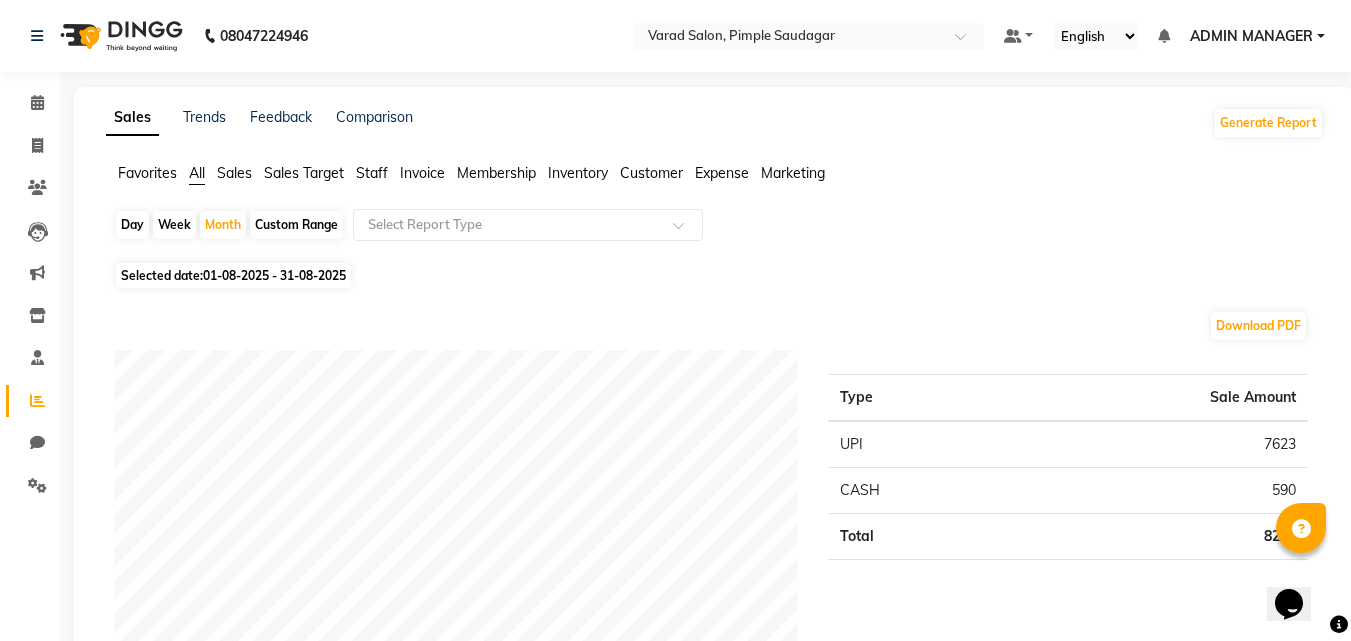 click on "Day" 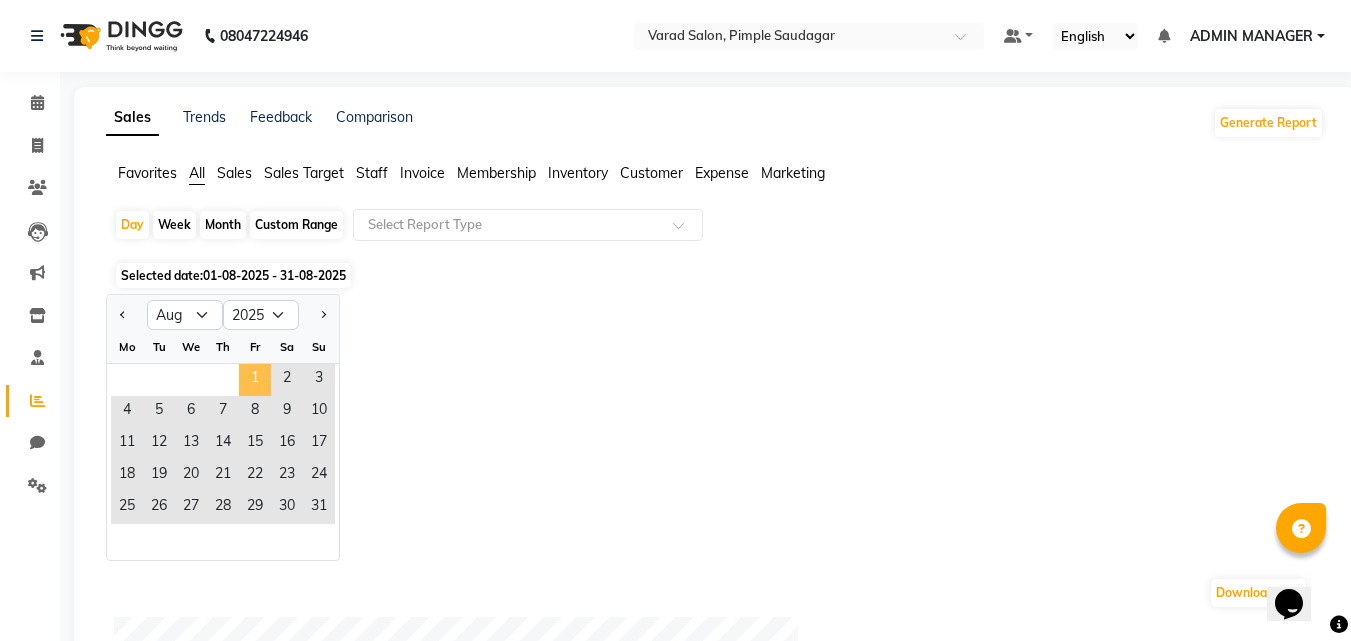 click on "1" 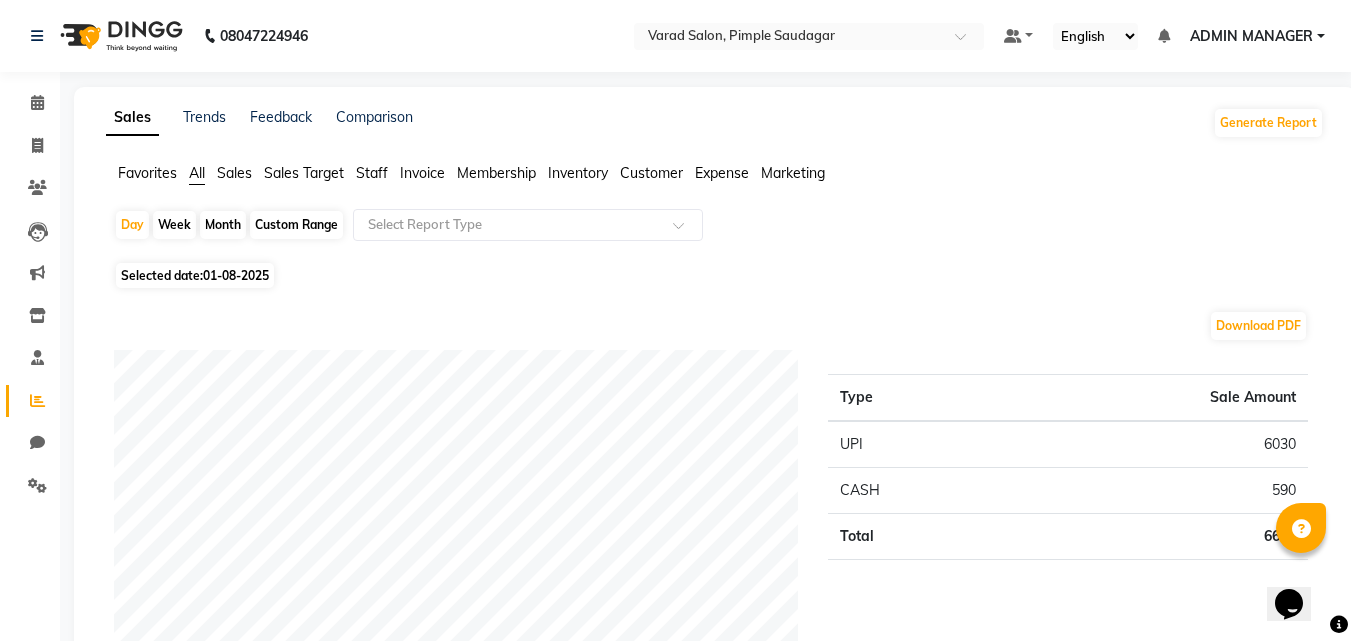 click on "Staff" 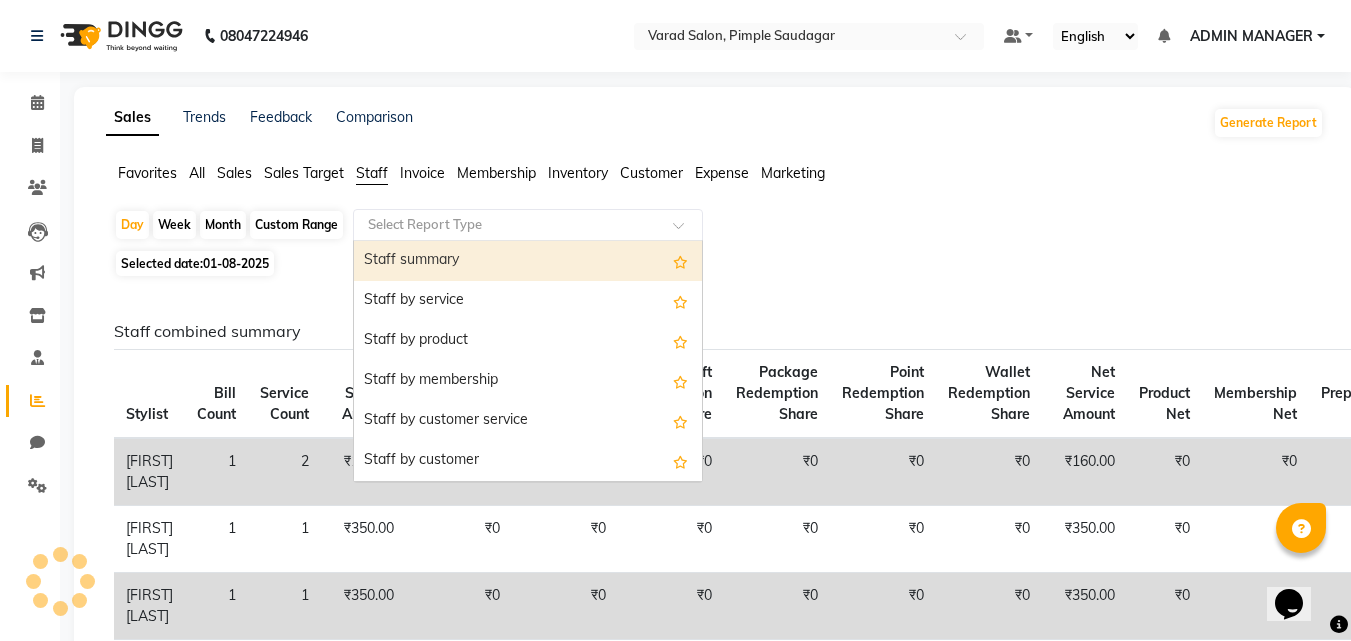 click on "Select Report Type" 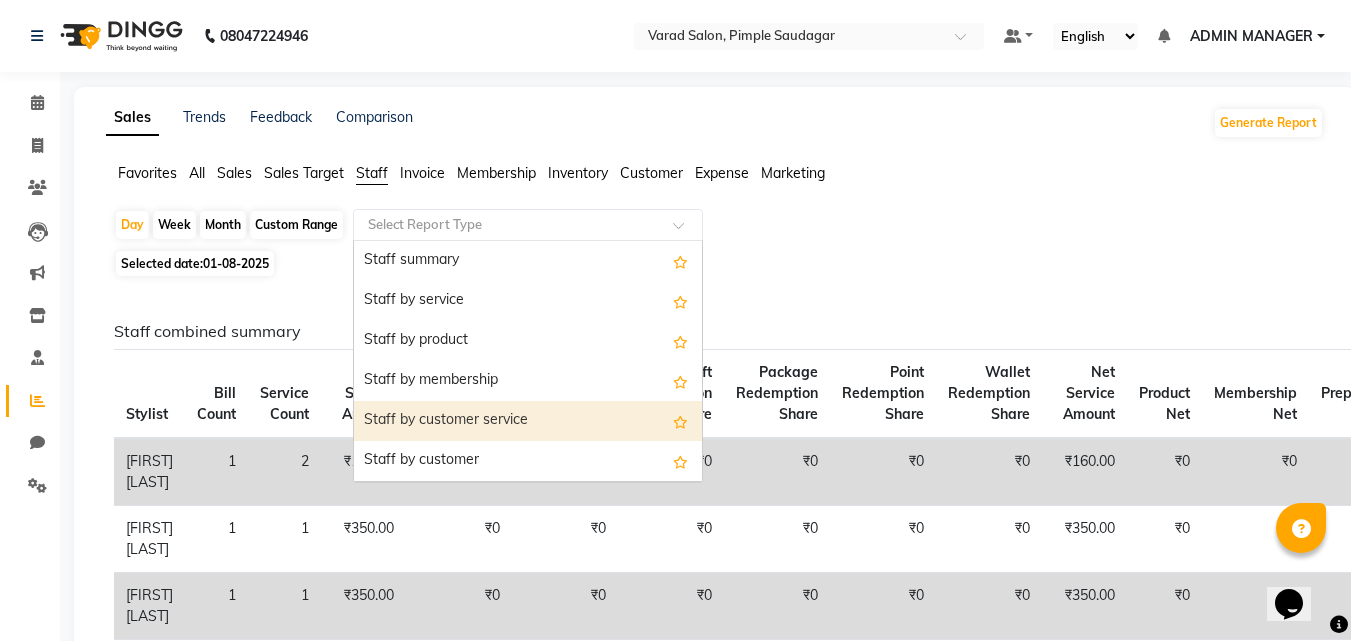 click on "Staff by customer service" at bounding box center (528, 421) 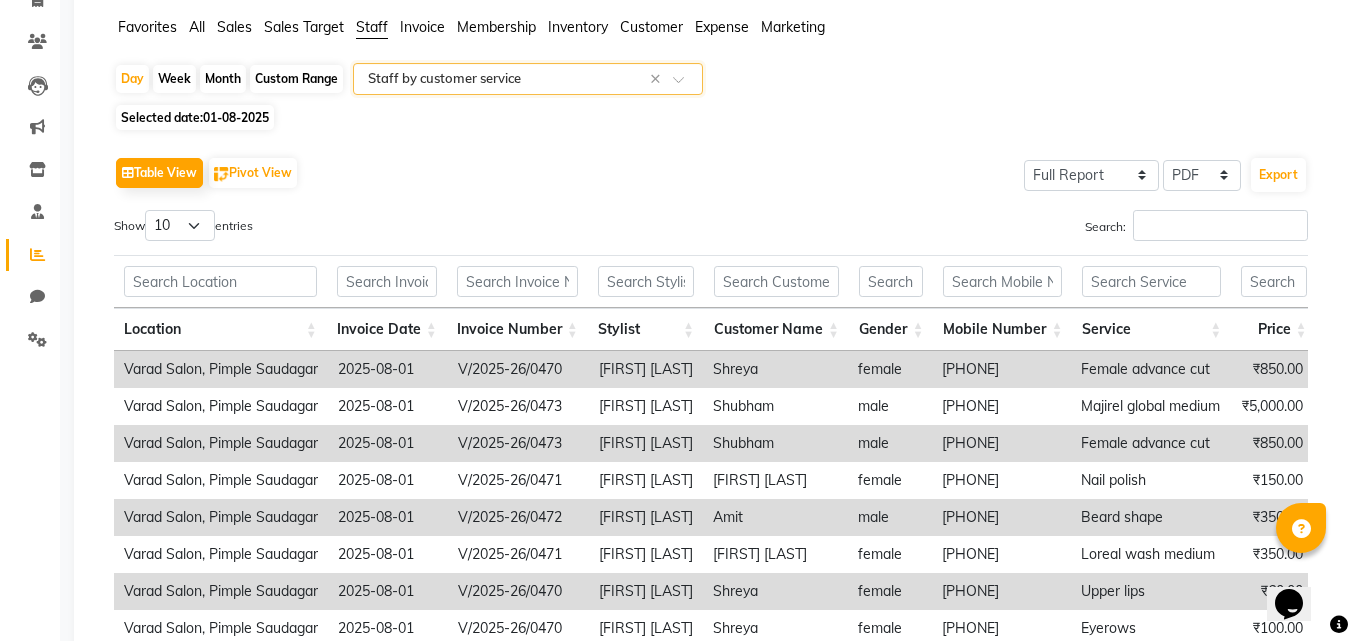 scroll, scrollTop: 300, scrollLeft: 0, axis: vertical 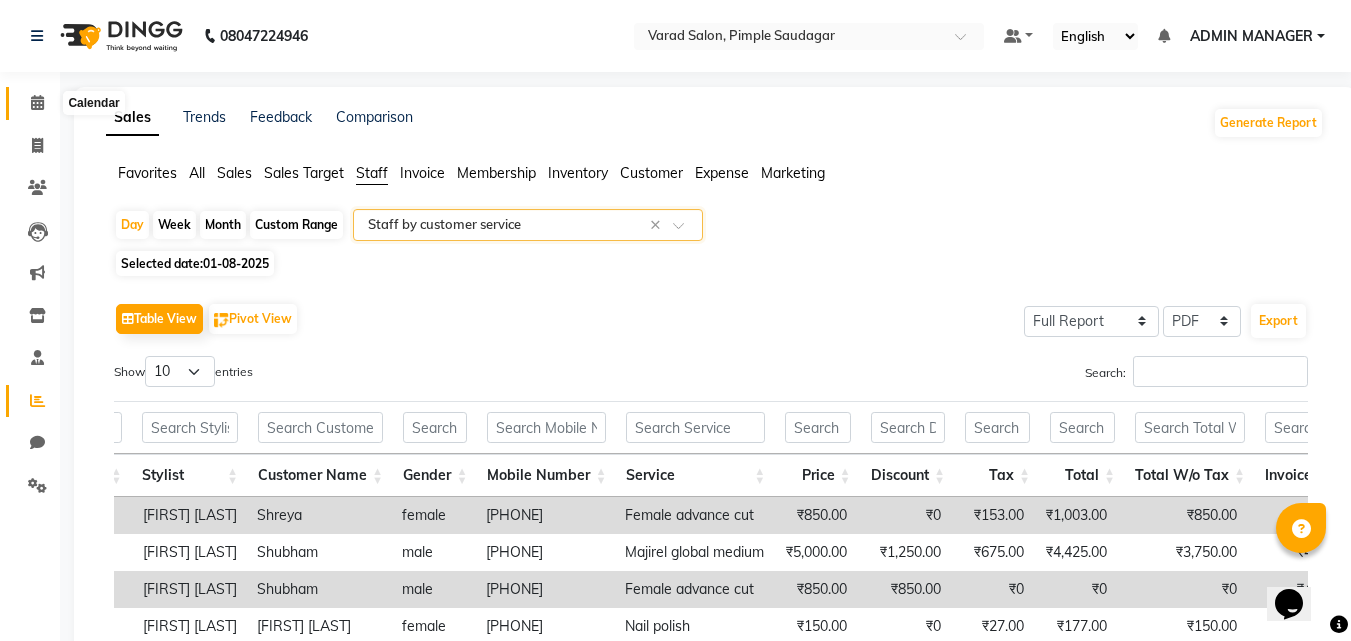 click 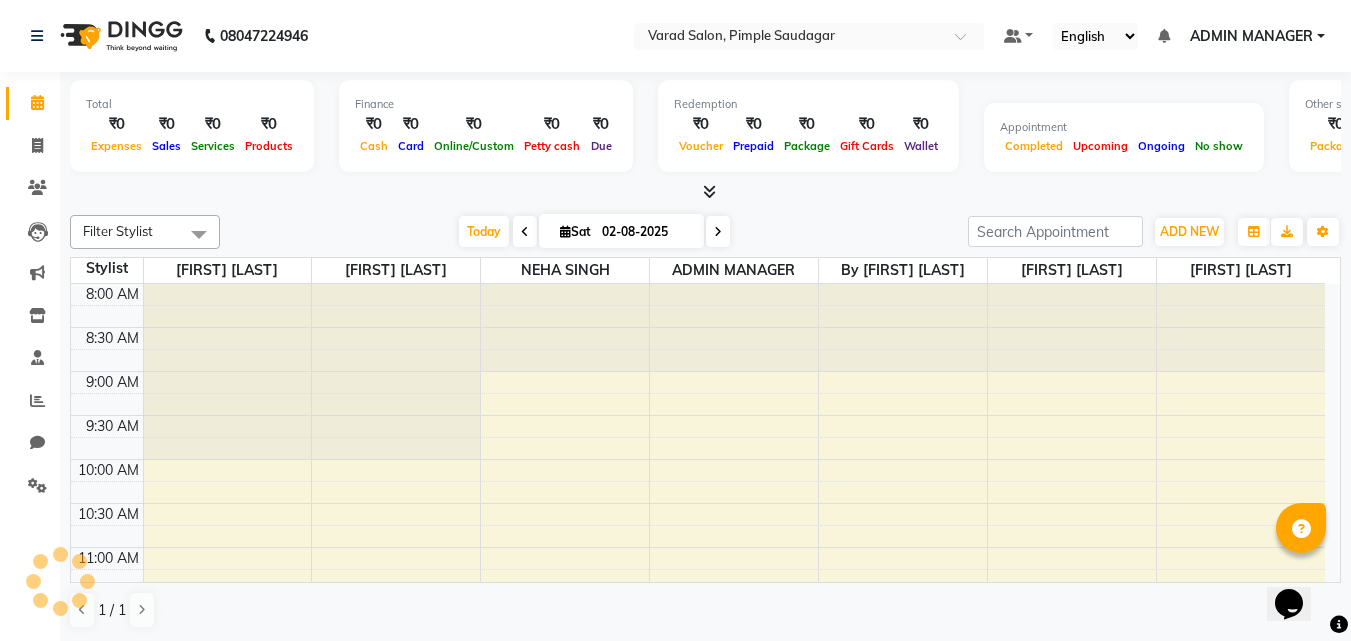 scroll, scrollTop: 0, scrollLeft: 0, axis: both 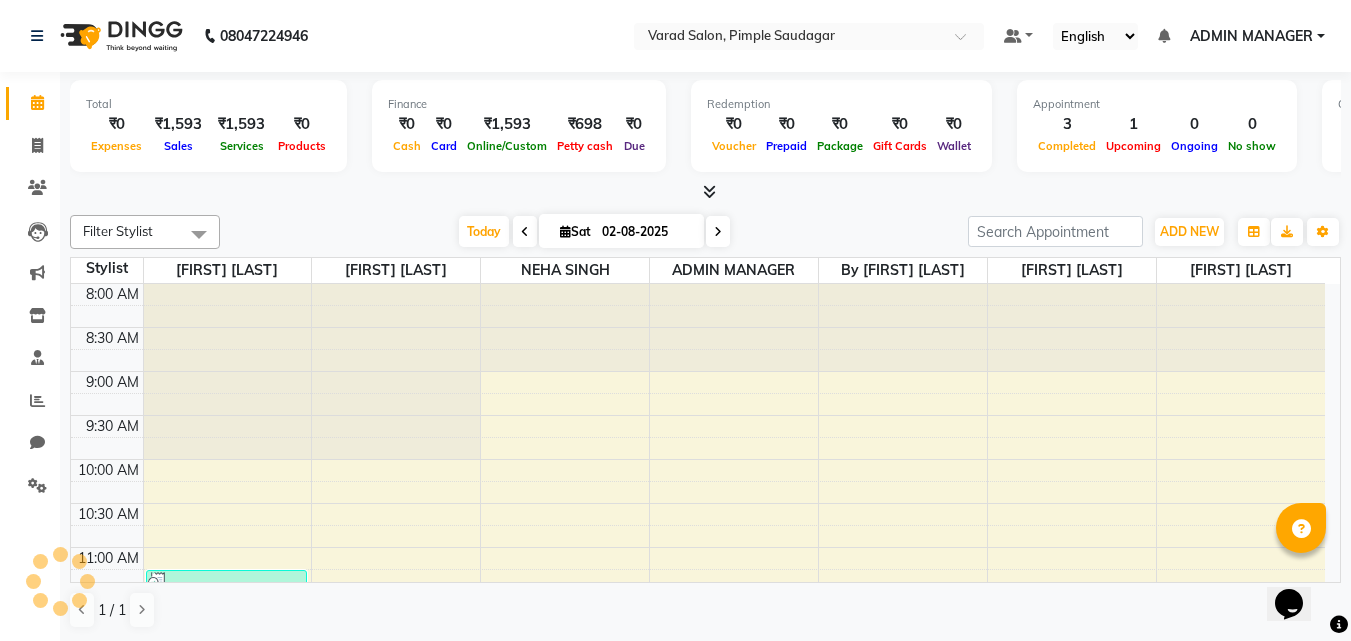 click on "8:00 AM 8:30 AM 9:00 AM 9:30 AM 10:00 AM 10:30 AM 11:00 AM 11:30 AM 12:00 PM 12:30 PM 1:00 PM 1:30 PM 2:00 PM 2:30 PM 3:00 PM 3:30 PM 4:00 PM 4:30 PM 5:00 PM 5:30 PM 6:00 PM 6:30 PM 7:00 PM 7:30 PM 8:00 PM 8:30 PM     [CITY], TK02, 11:15 AM-11:30 AM, Loreal wash long     [FIRST], TK03, 02:20 PM-02:45 PM, Classic cut     [CITY], TK02, 11:30 AM-11:55 AM, Beard shape" at bounding box center [698, 855] 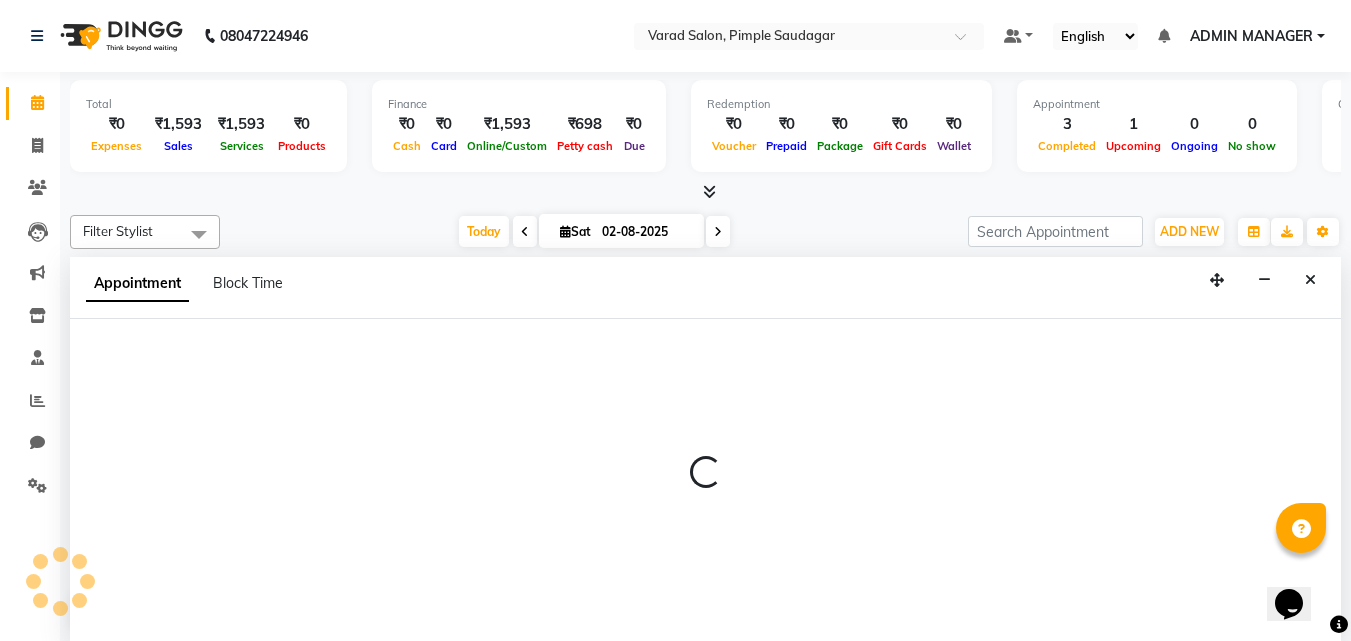 scroll, scrollTop: 1, scrollLeft: 0, axis: vertical 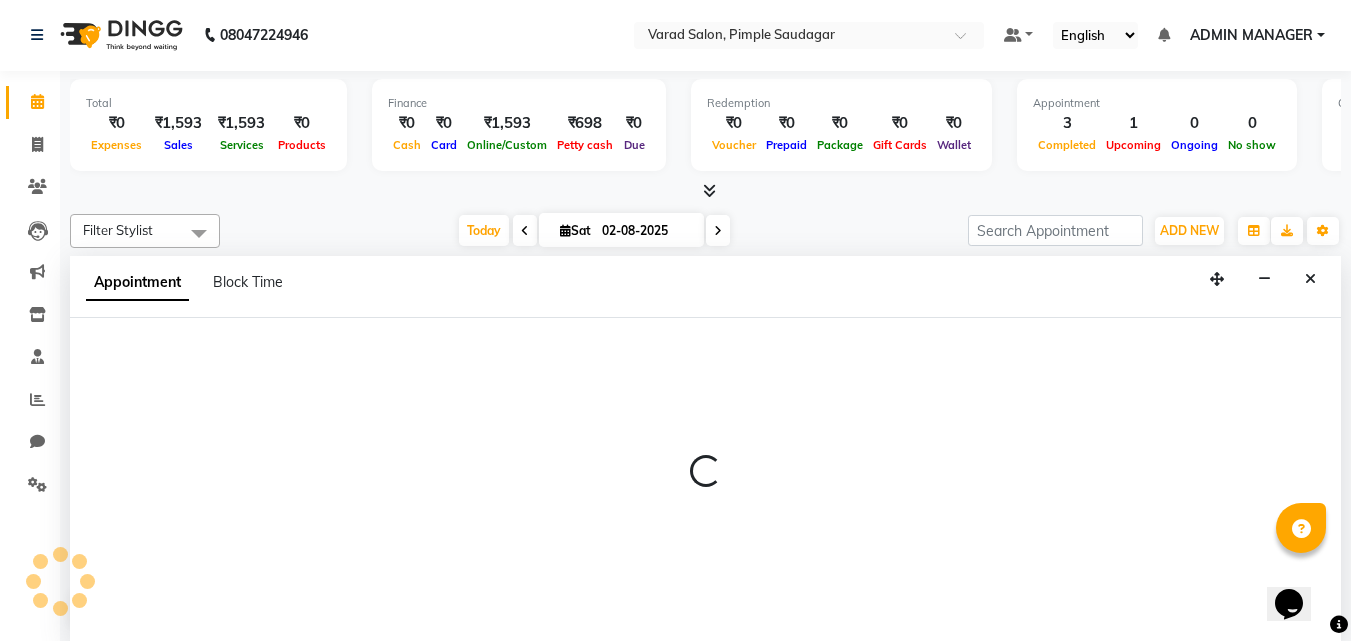 select on "69718" 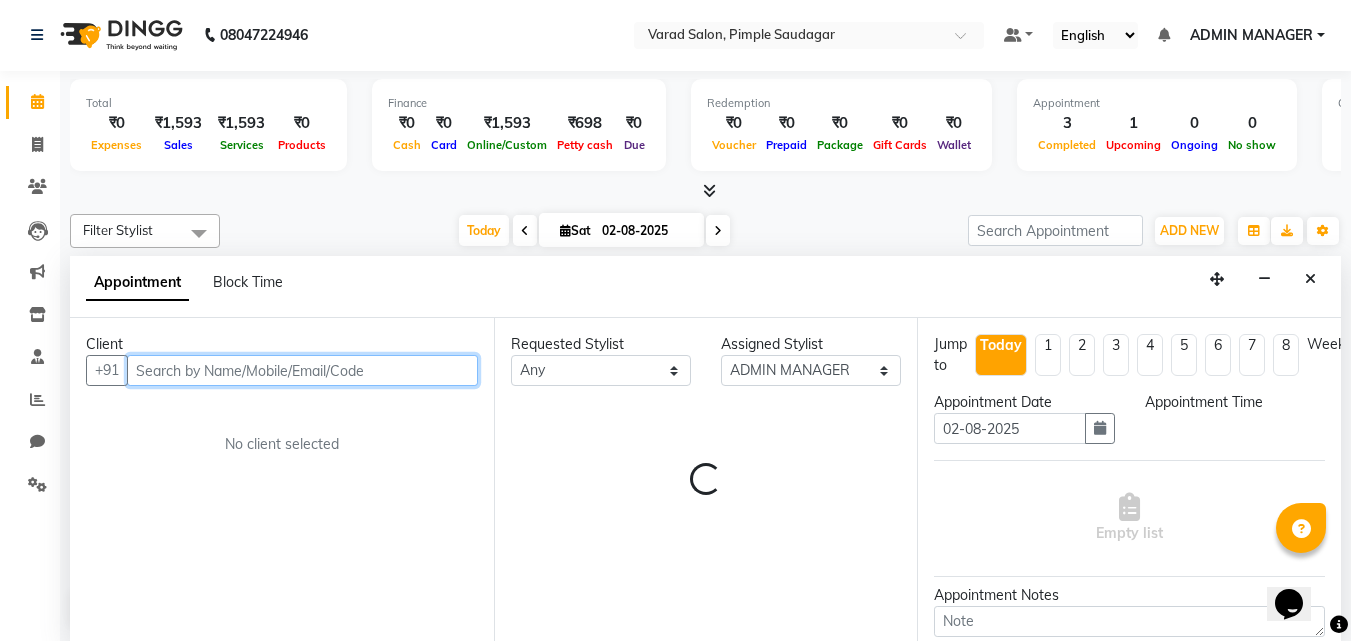 select on "570" 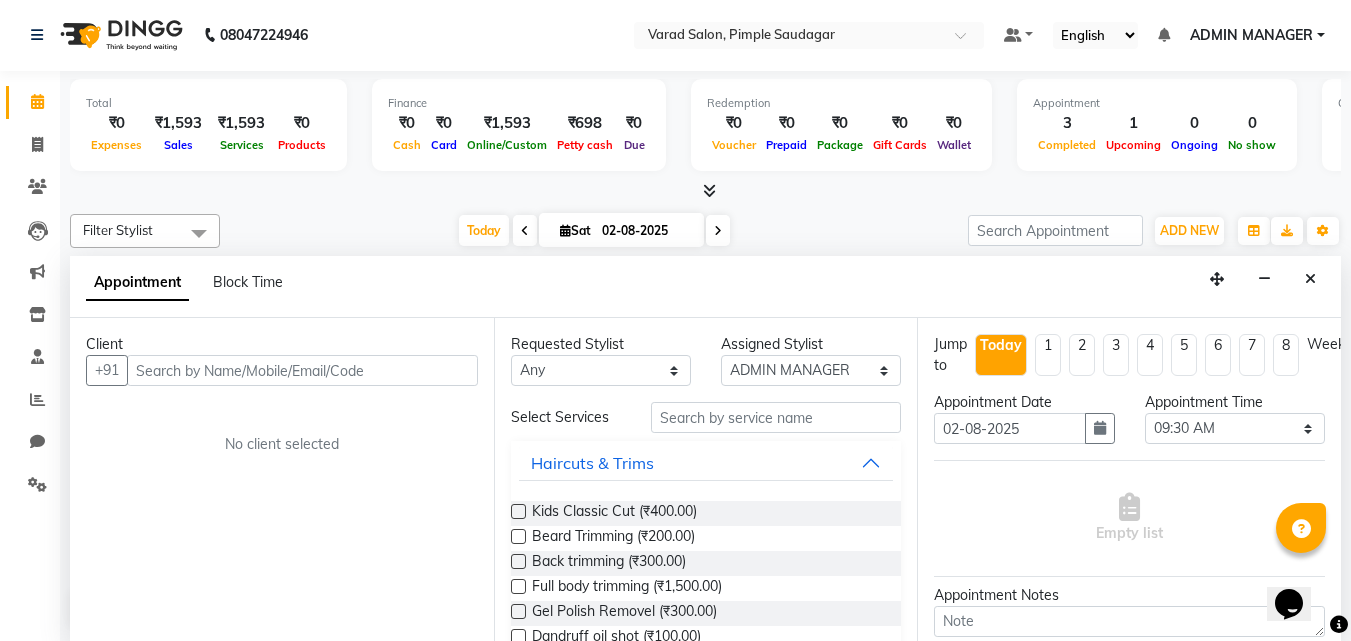 click on "ADMIN MANAGER" at bounding box center (1251, 35) 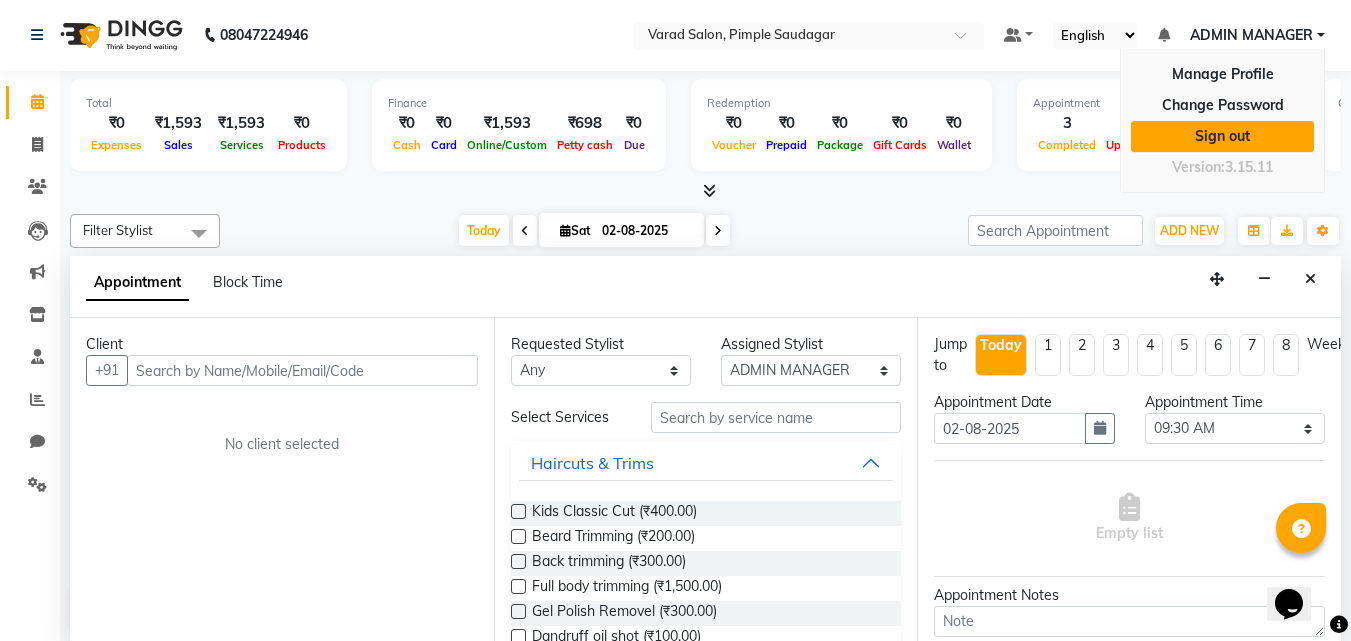 click on "Sign out" at bounding box center (1222, 136) 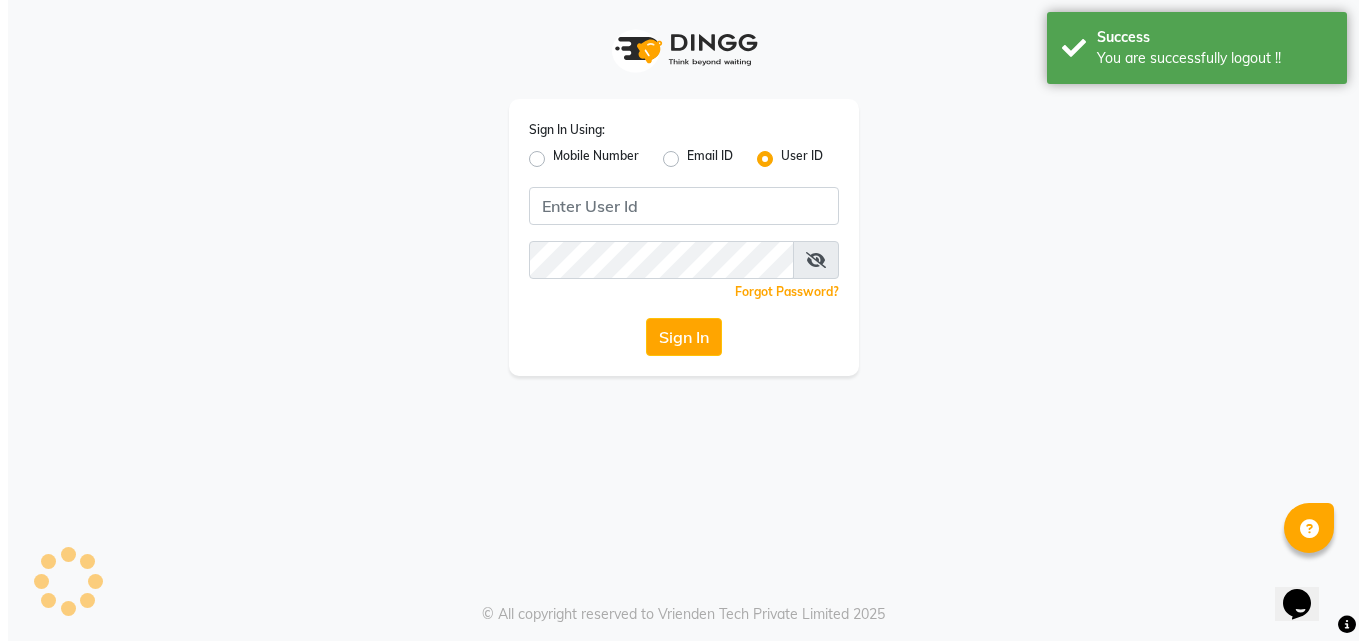 scroll, scrollTop: 0, scrollLeft: 0, axis: both 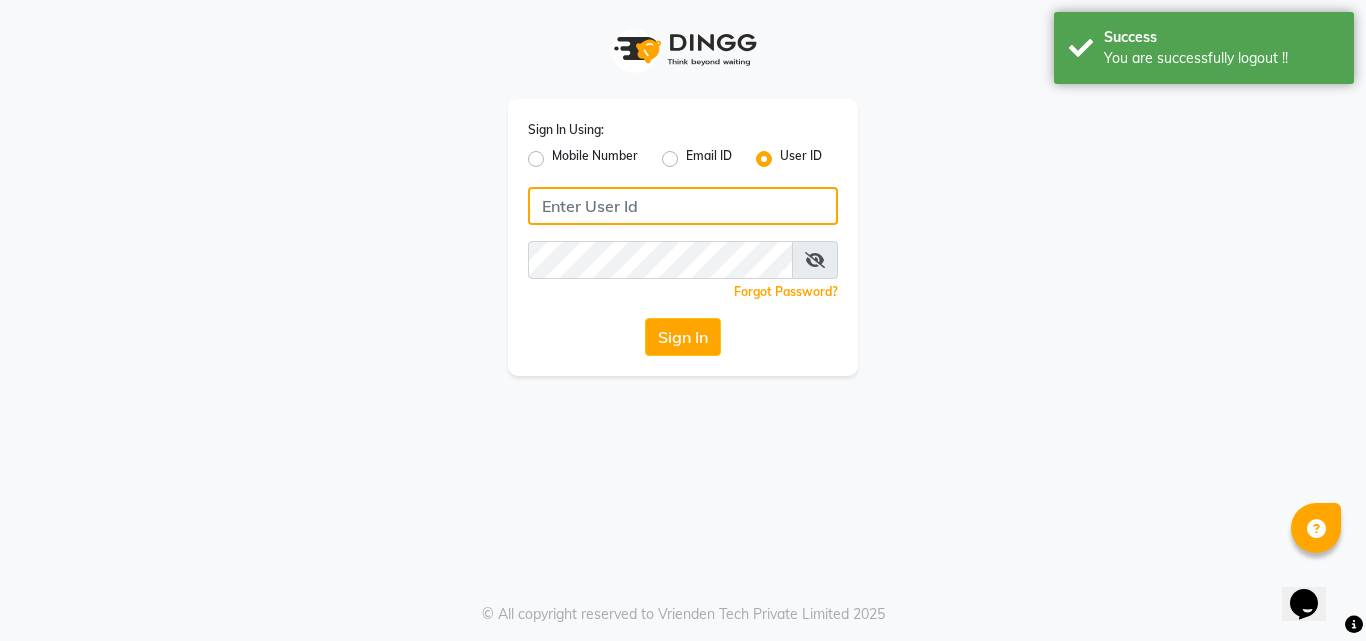 type on "9657515199" 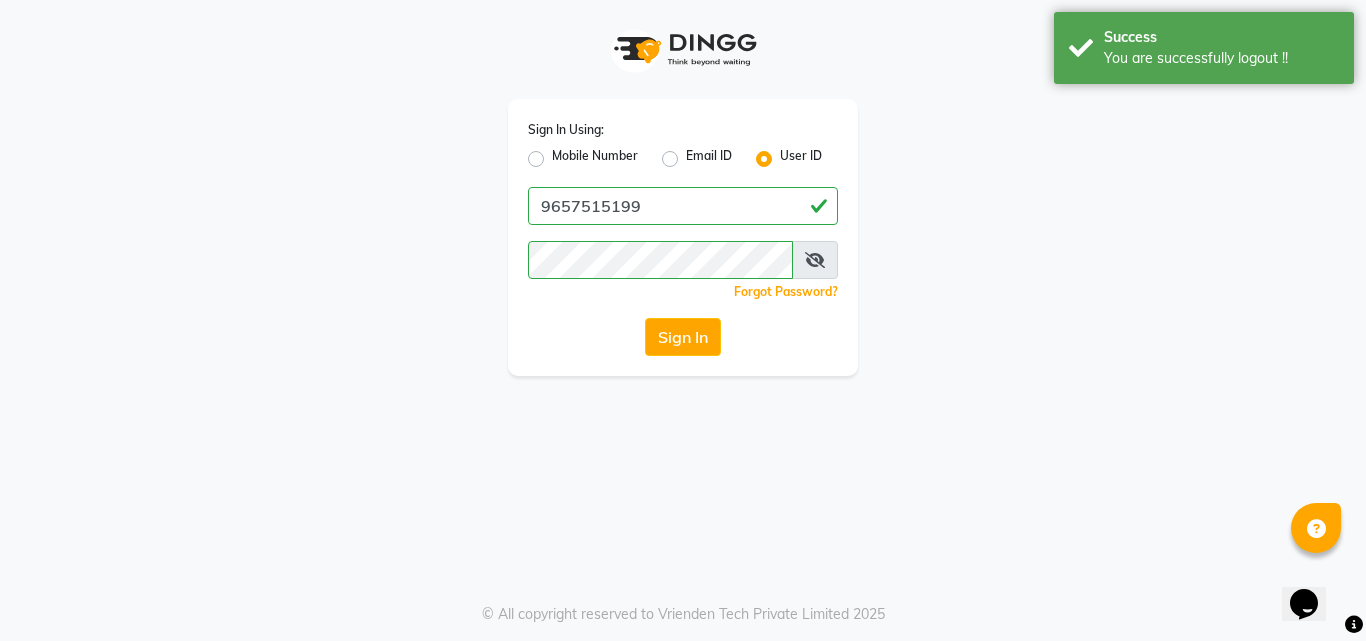 click on "Mobile Number" 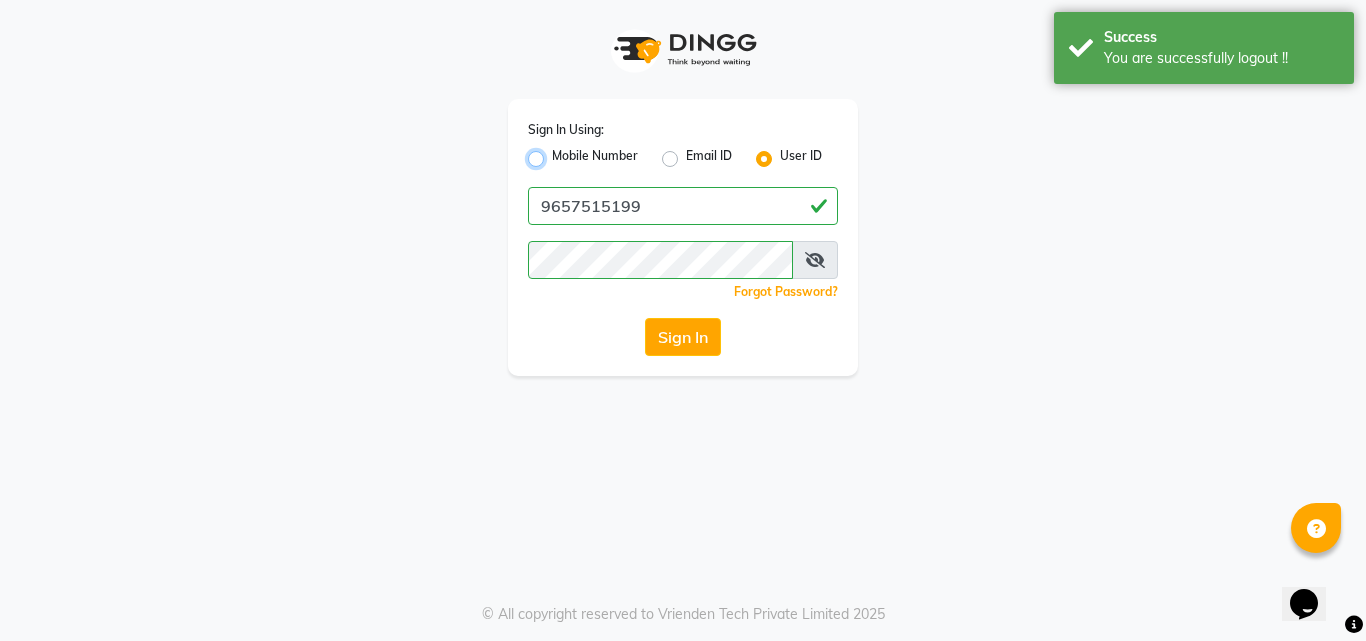radio on "true" 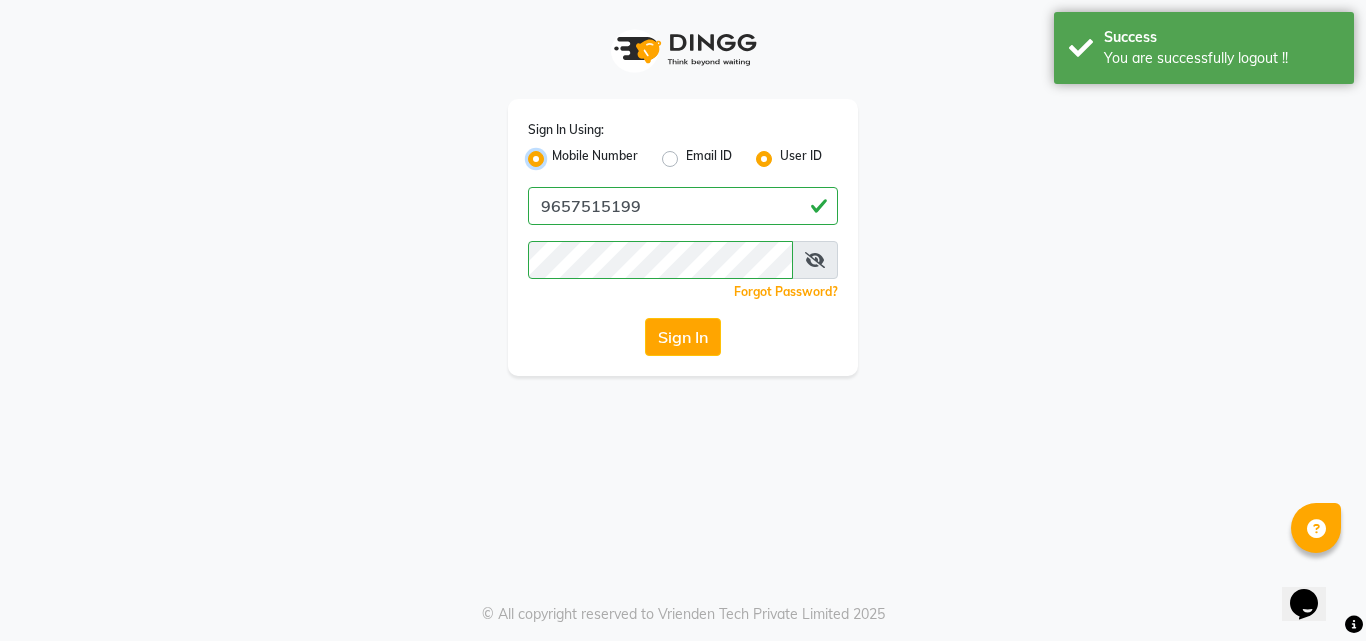 radio on "false" 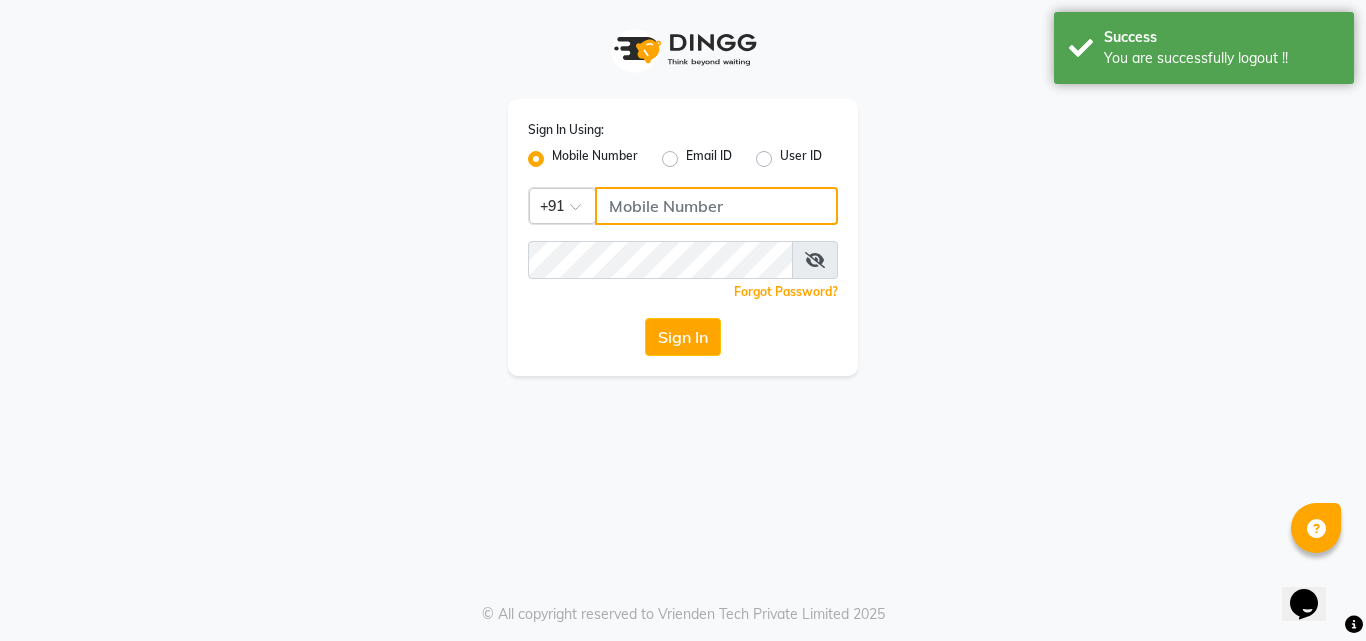 click 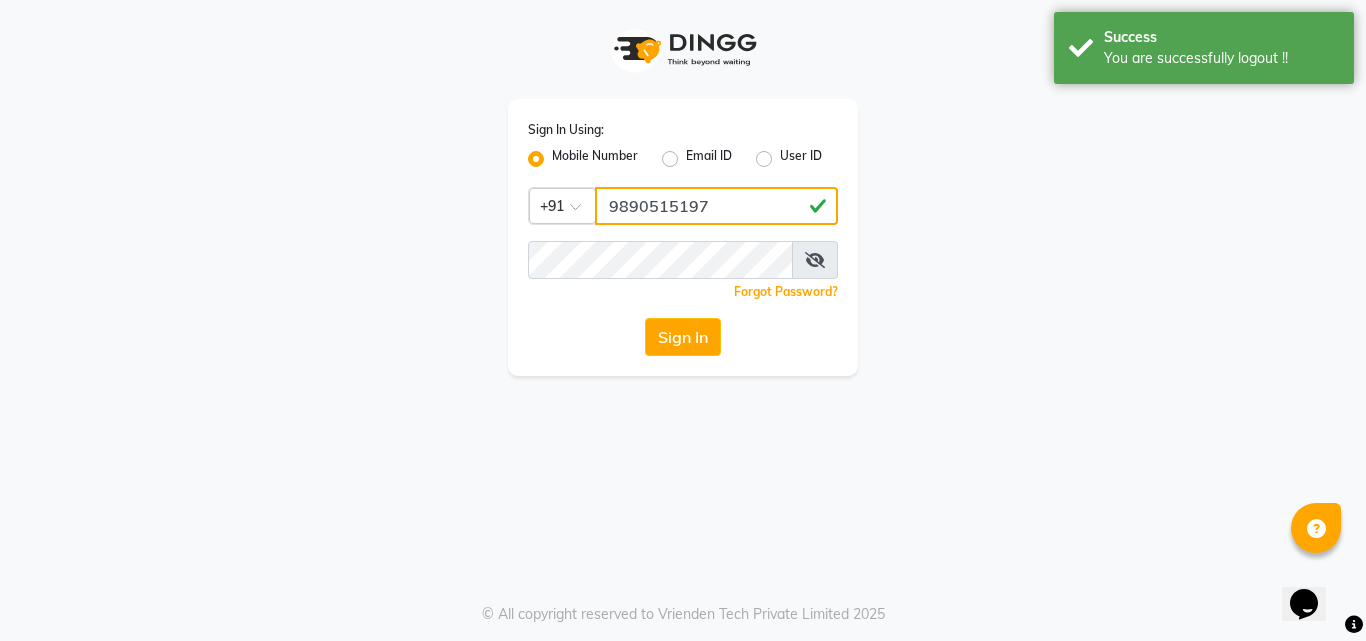 type on "9890515197" 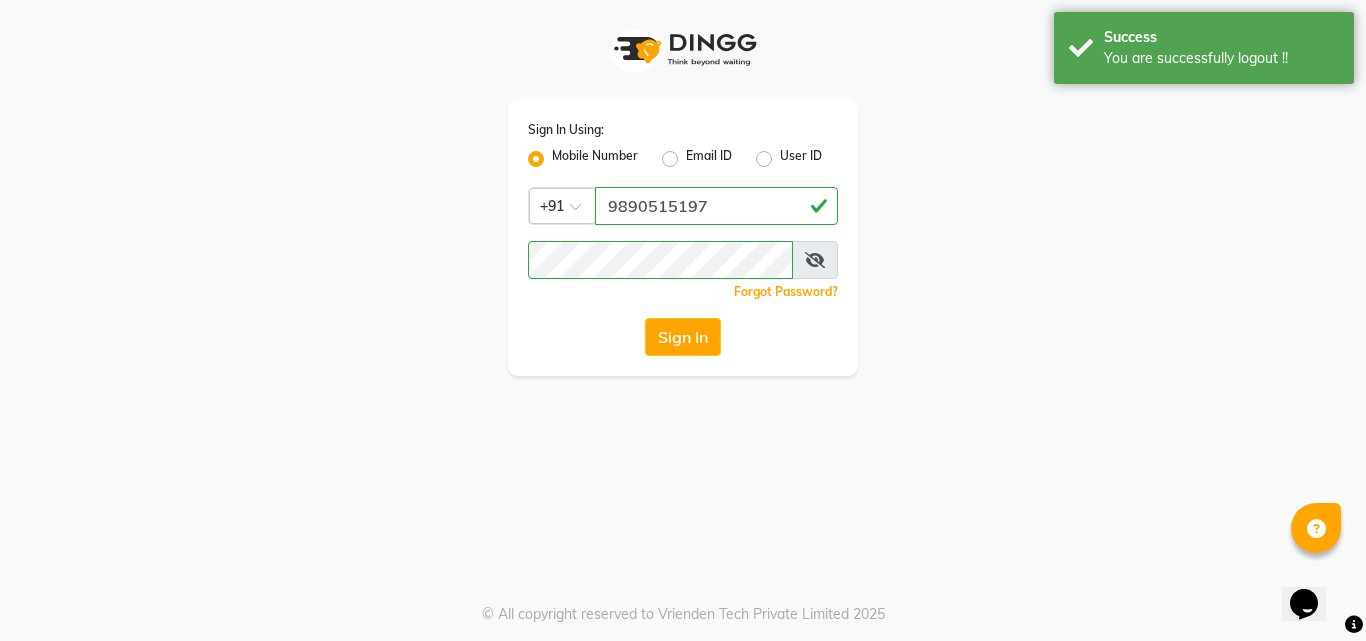 click on "Sign In" 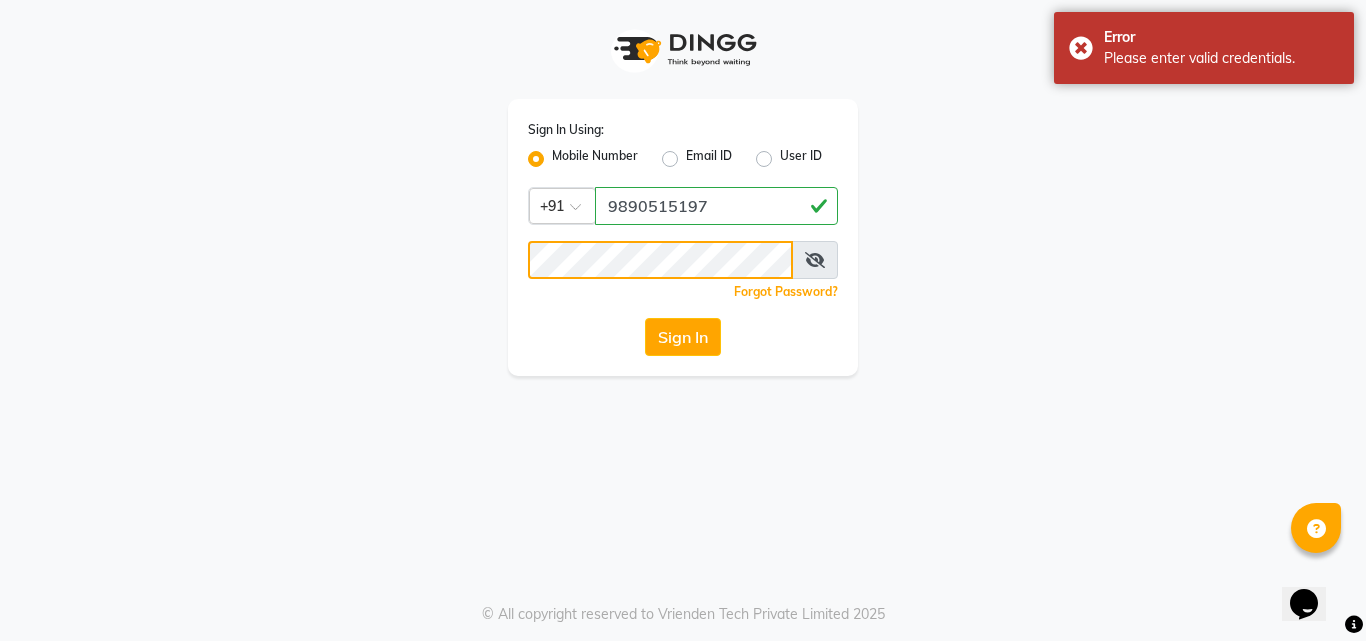 click on "Sign In Using: Mobile Number Email ID User ID Country Code × +91 [PHONE]  Remember me Forgot Password?  Sign In" 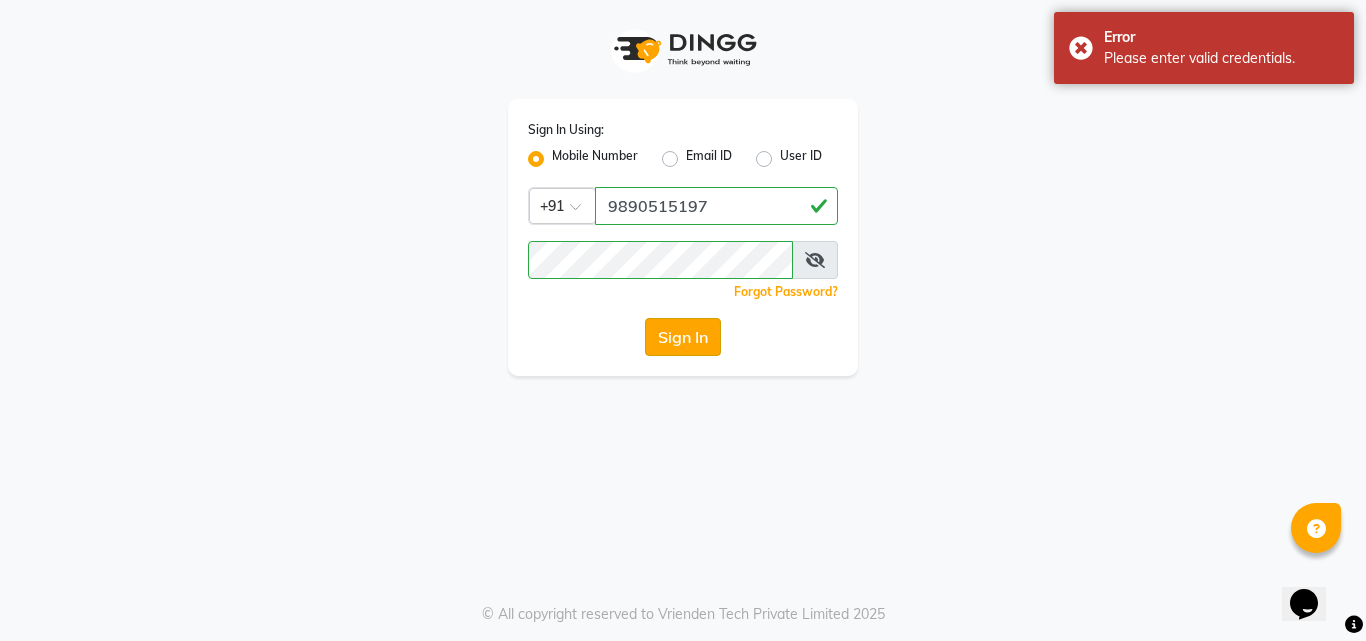 click on "Sign In" 